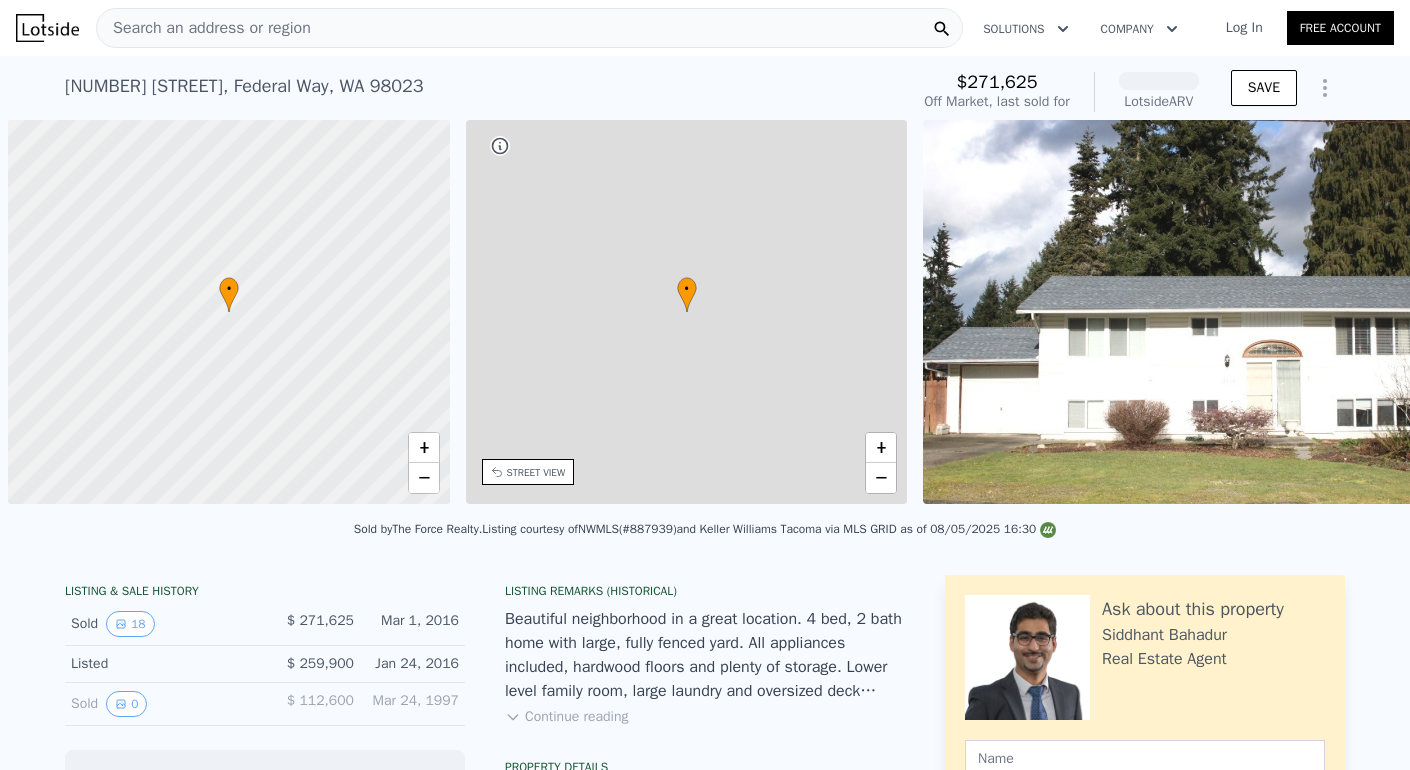 scroll, scrollTop: 0, scrollLeft: 0, axis: both 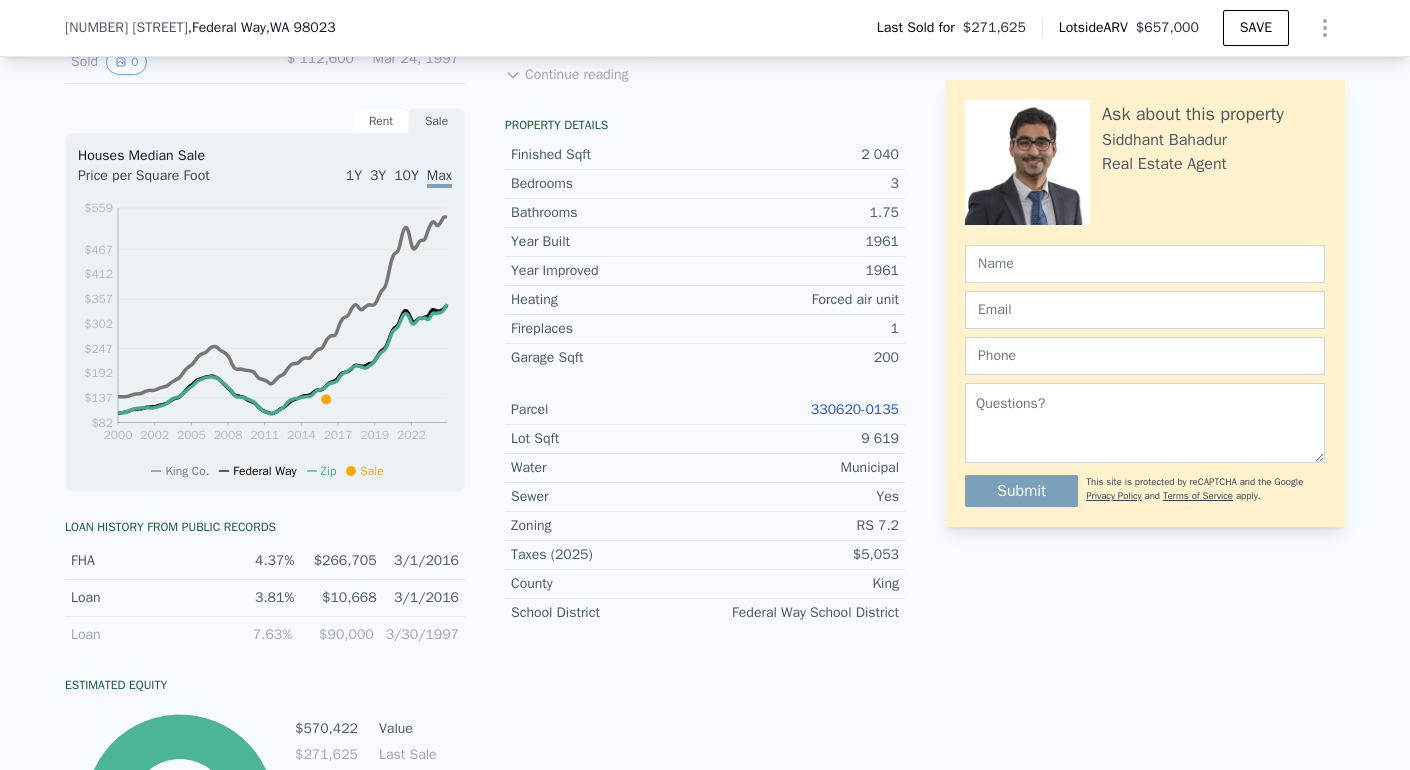 click on "330620-0135" at bounding box center [855, 409] 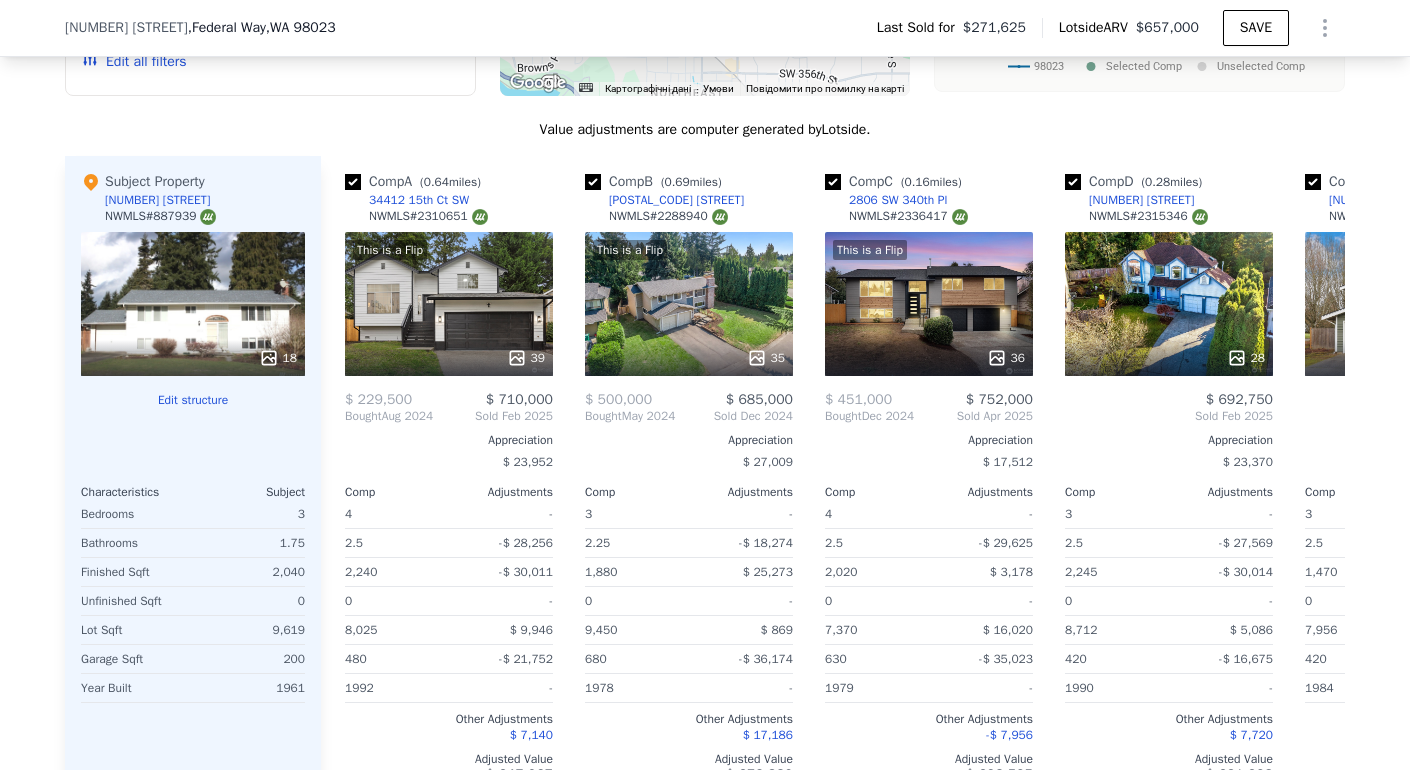 scroll, scrollTop: 2069, scrollLeft: 0, axis: vertical 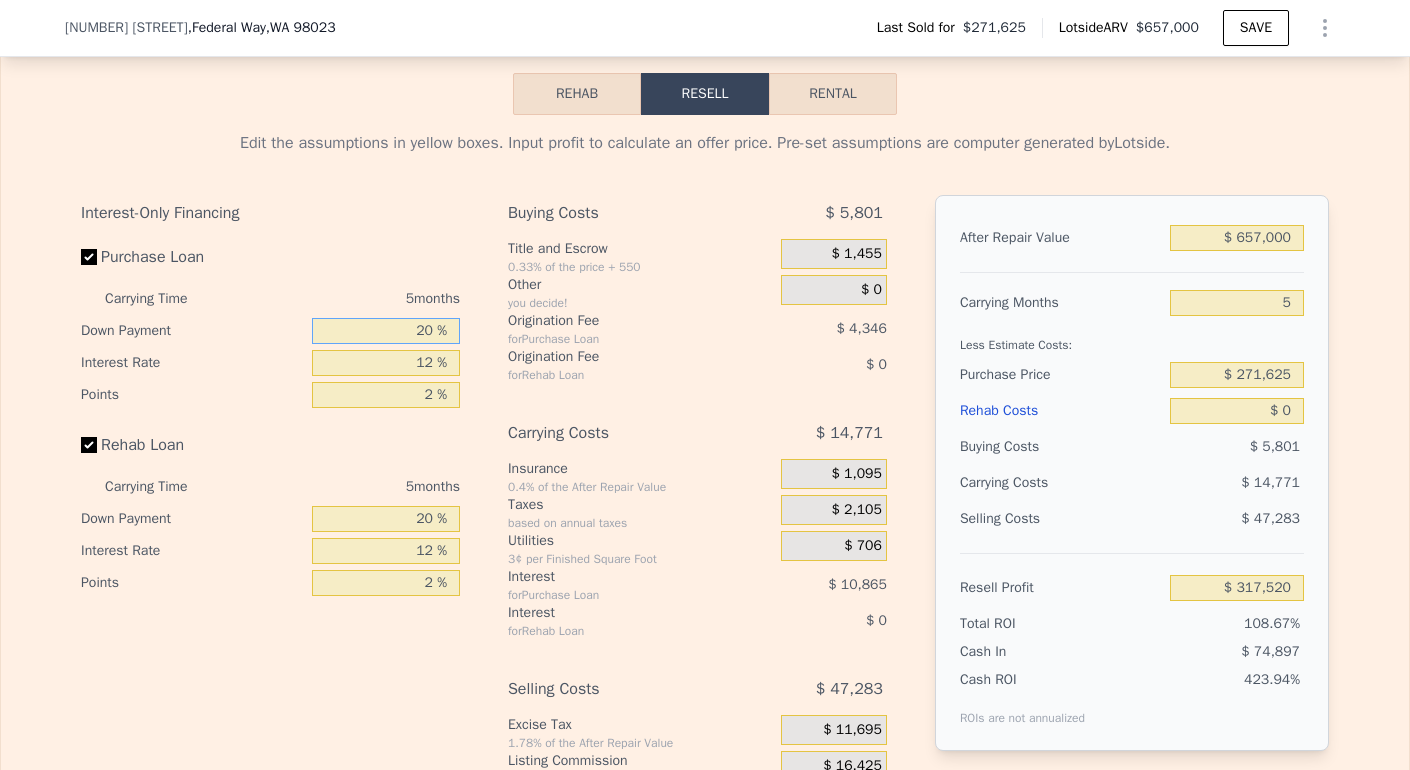 click on "20 %" at bounding box center (386, 331) 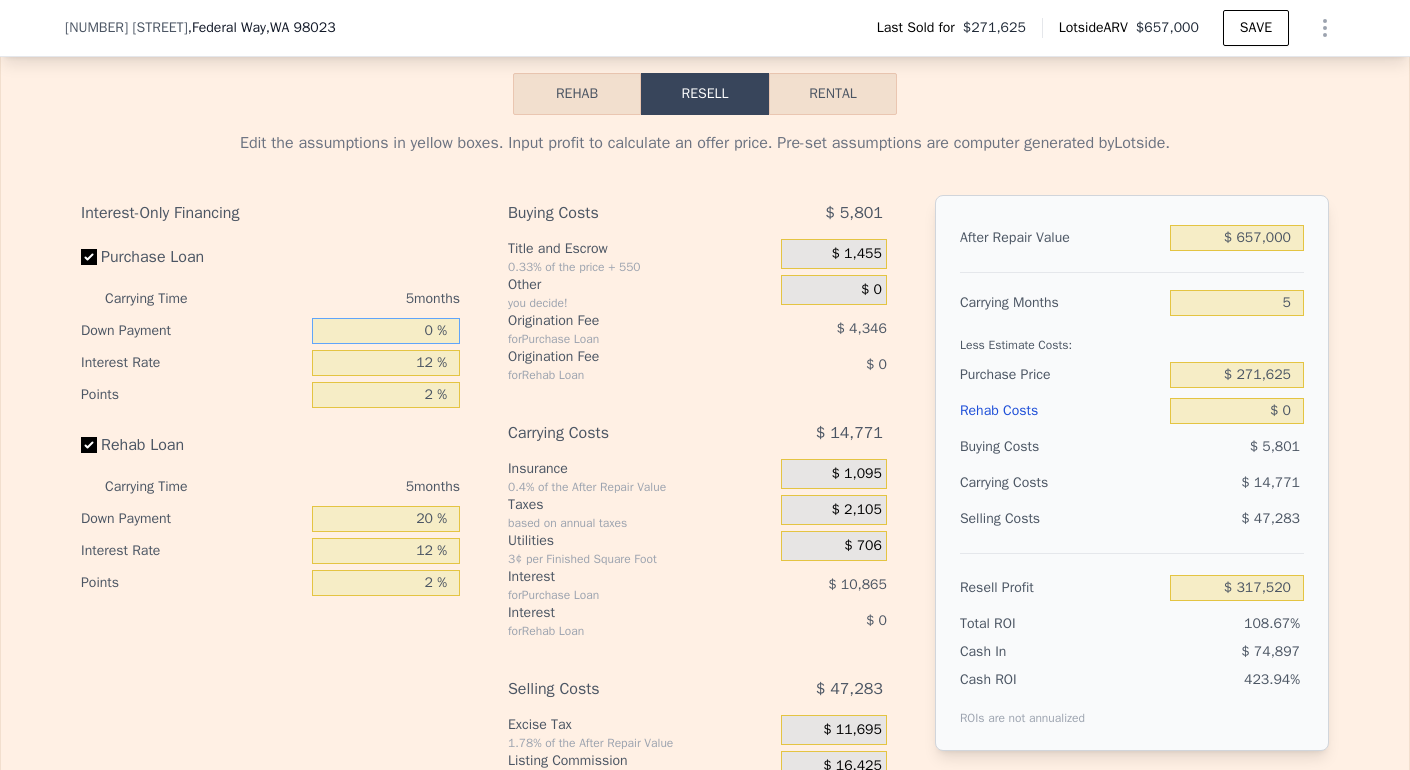 type on "$ 313,718" 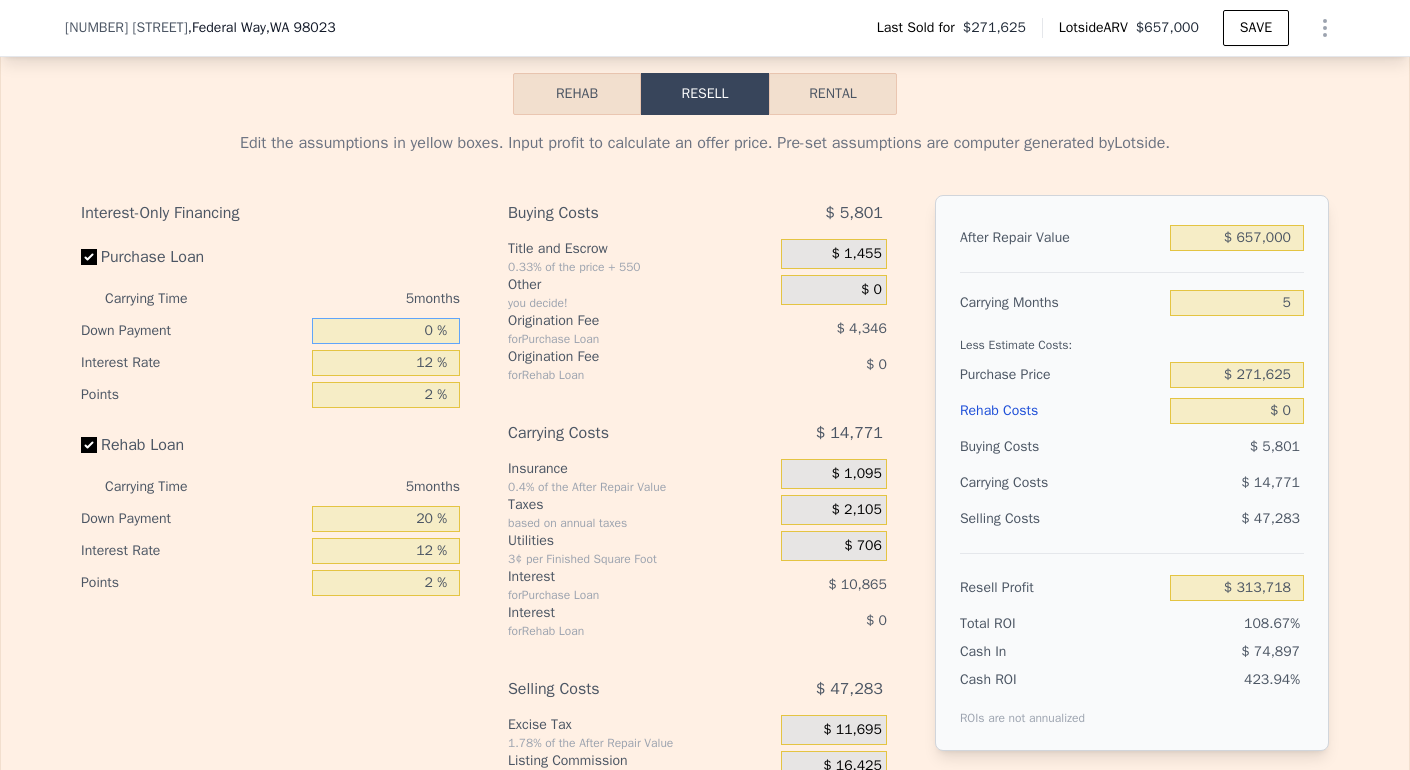 type on "10 %" 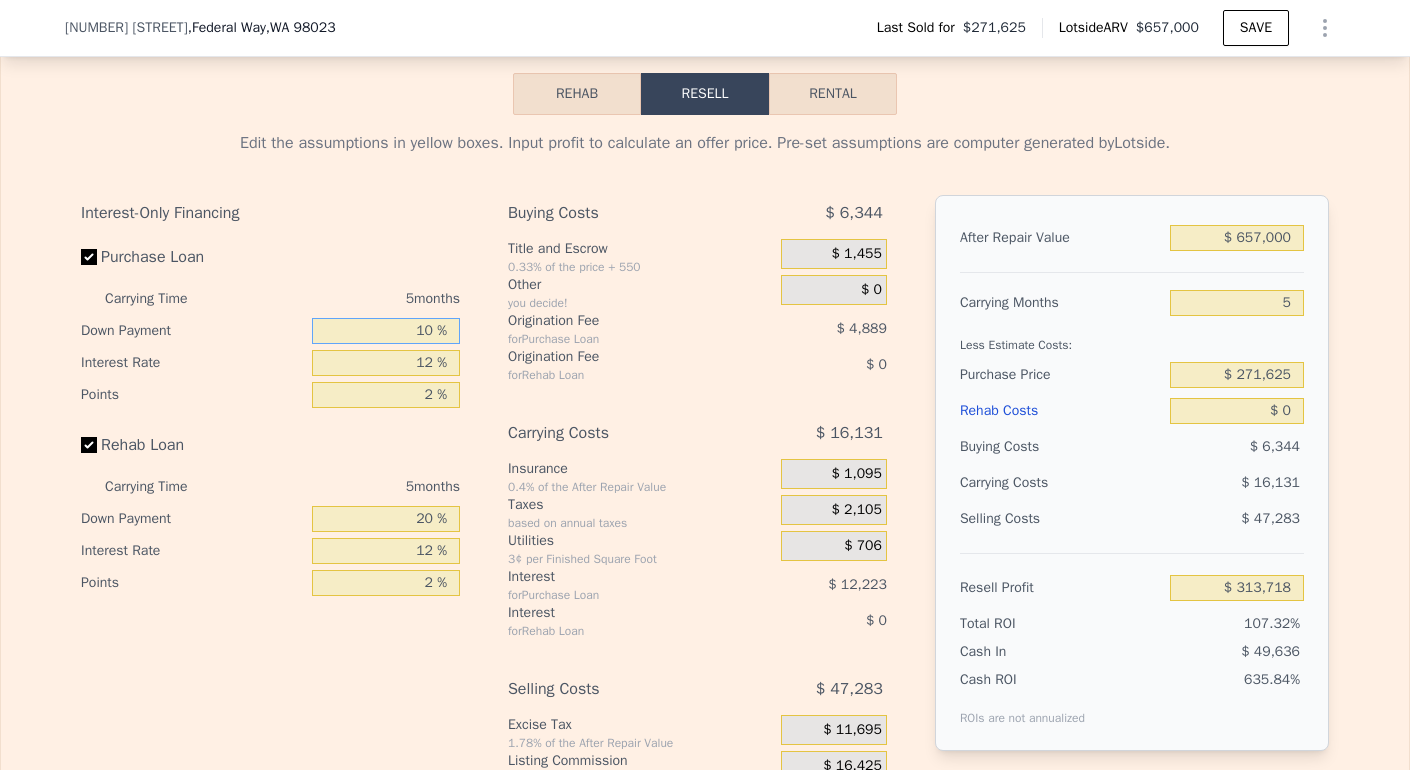 type on "$ 315,617" 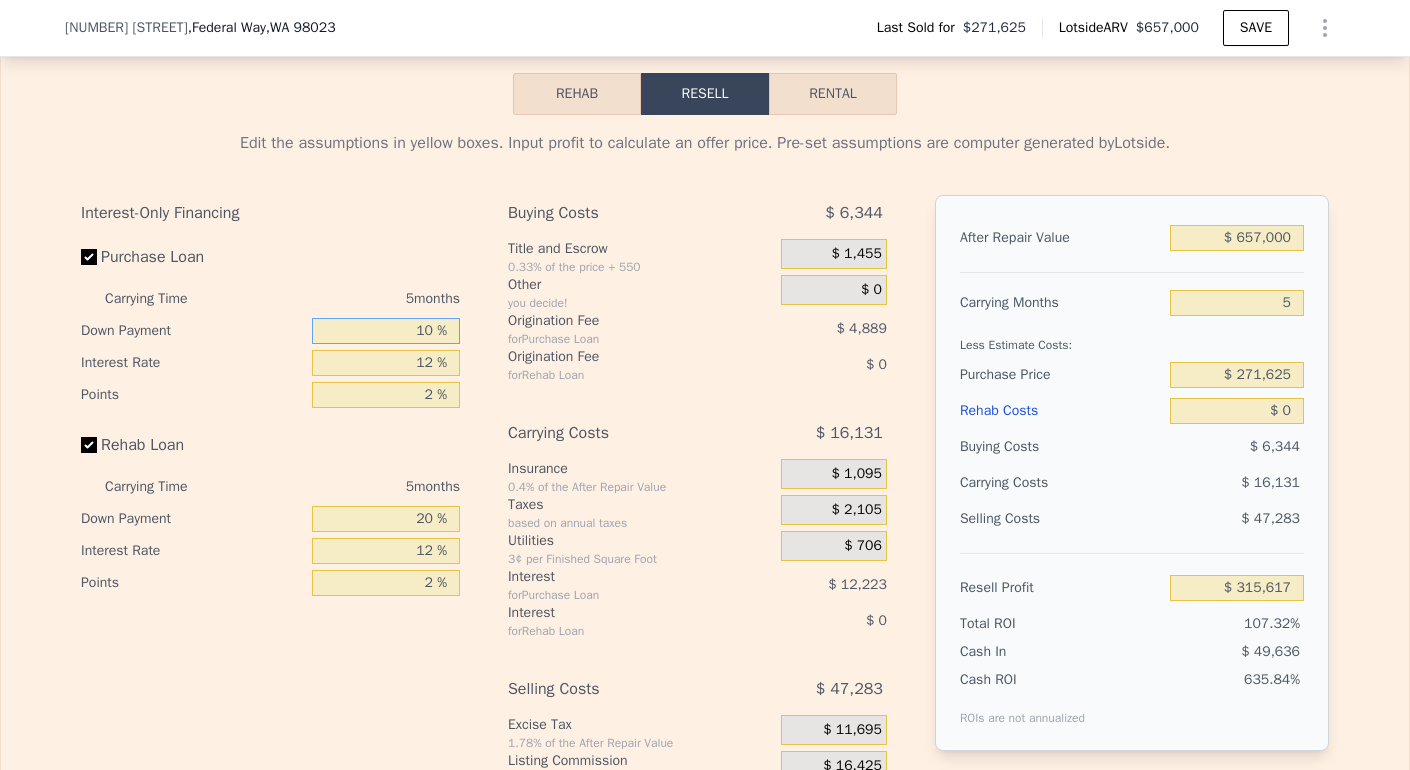 type on "10 %" 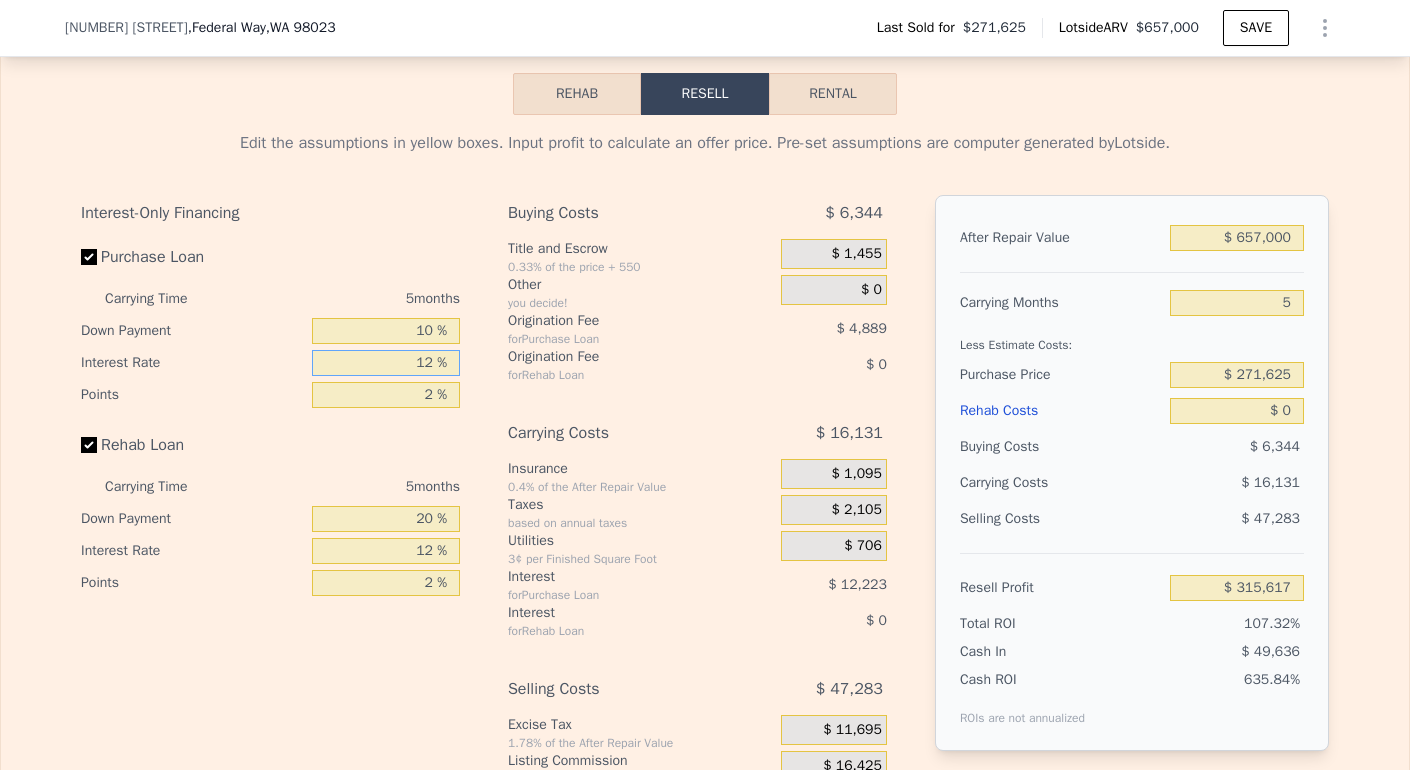 click on "12 %" at bounding box center [386, 363] 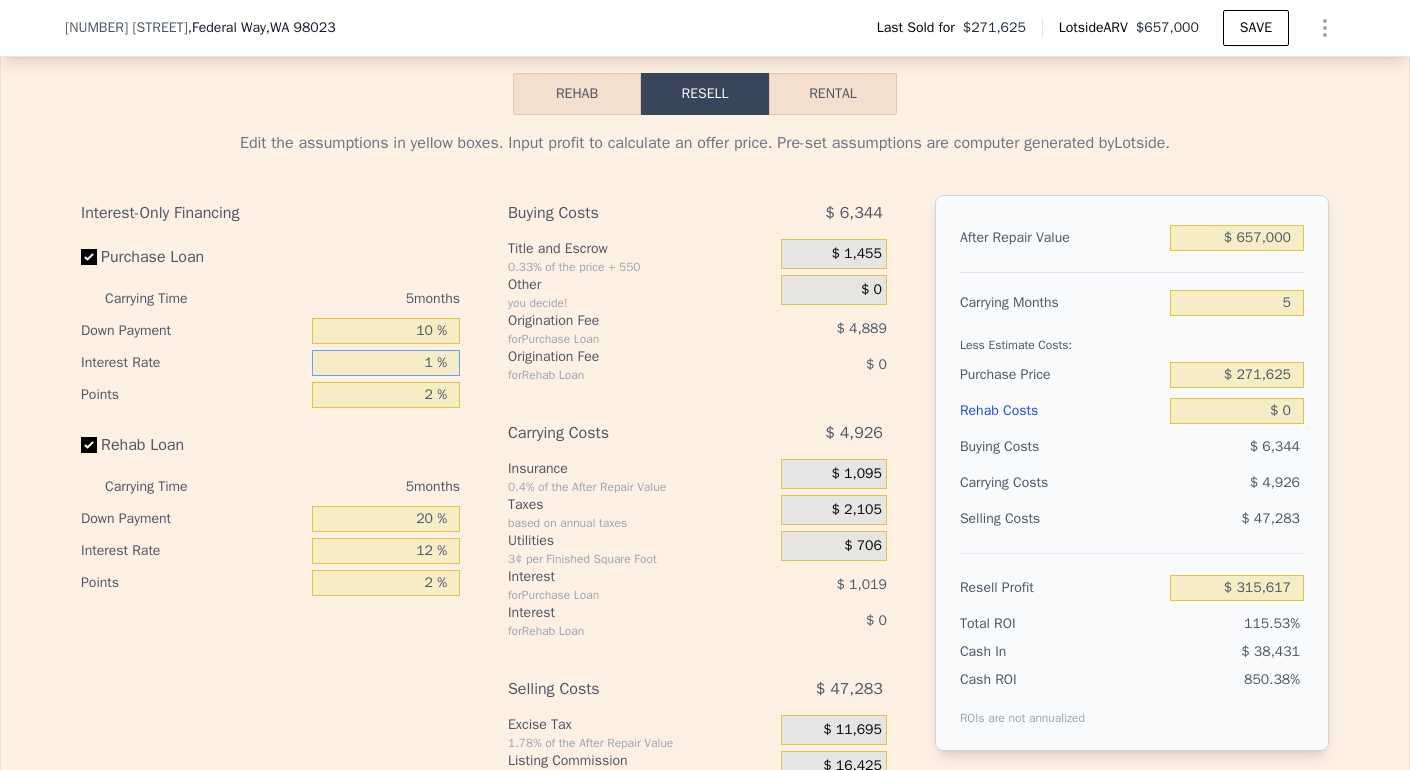 type on "$ 326,822" 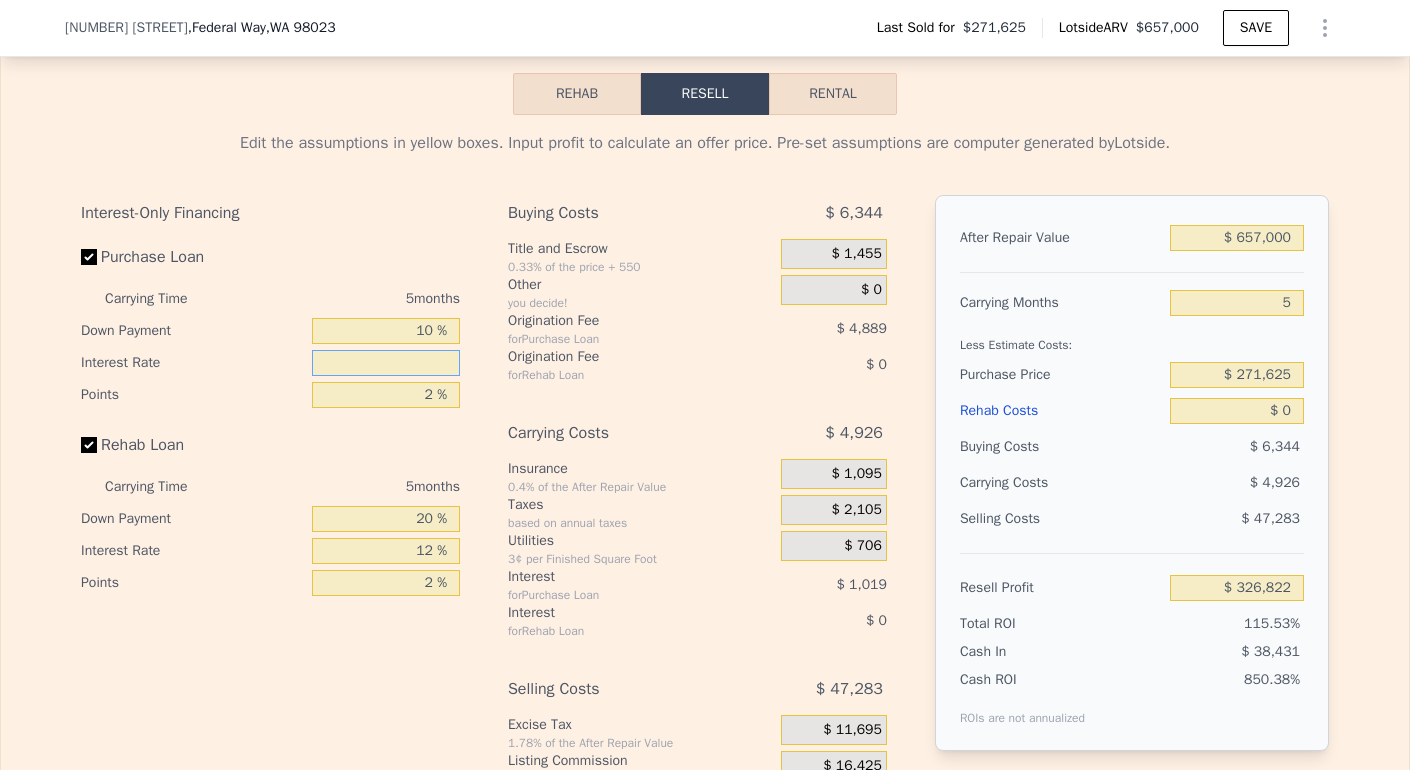 type on "9 %" 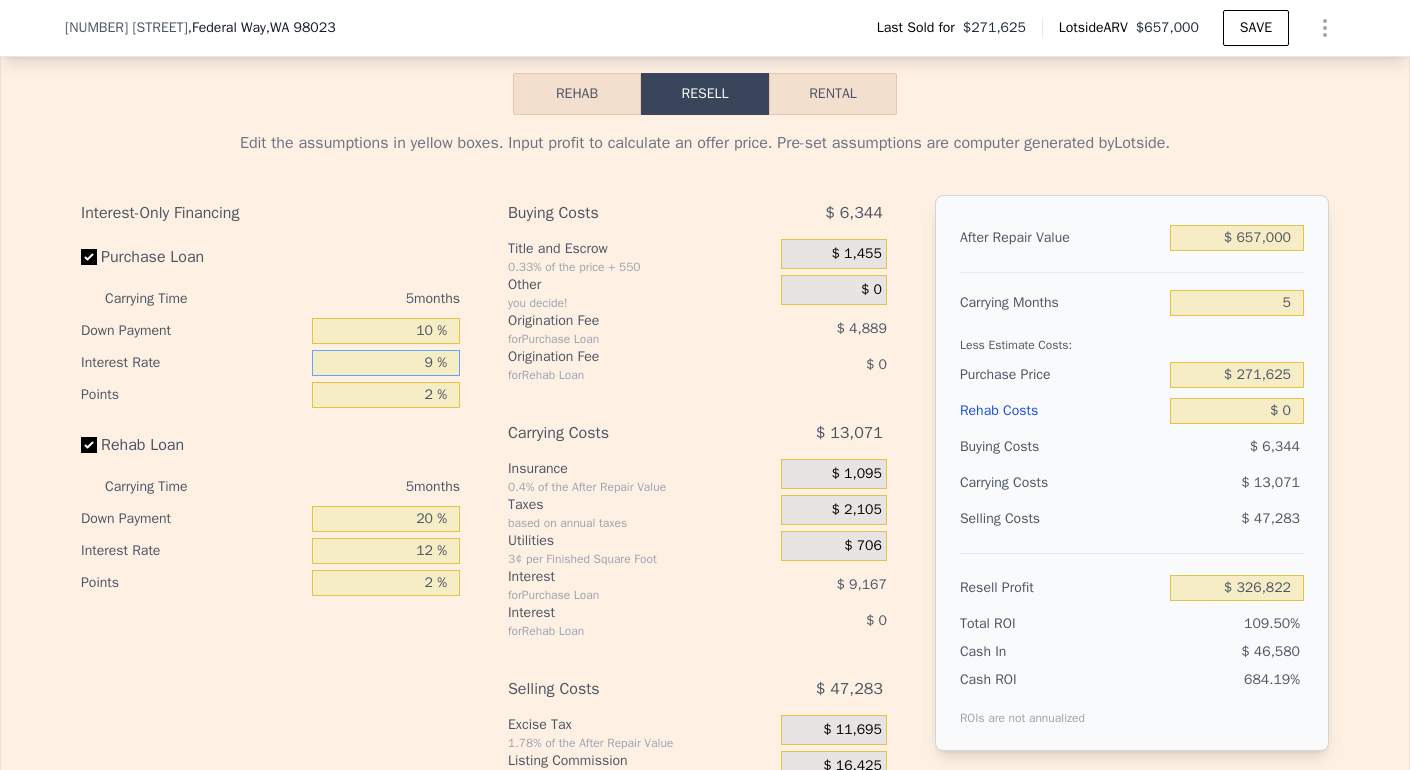 type on "$ 318,677" 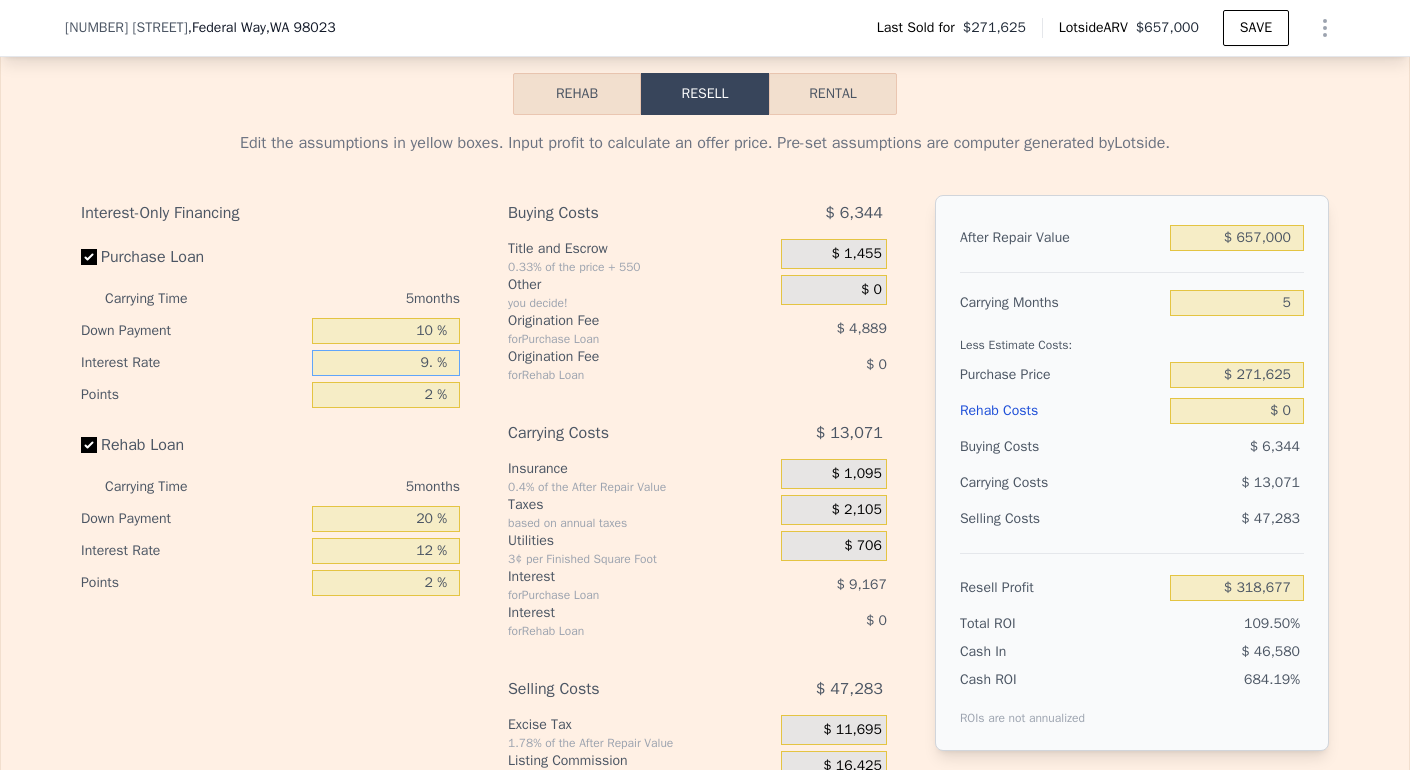 type on "9.5 %" 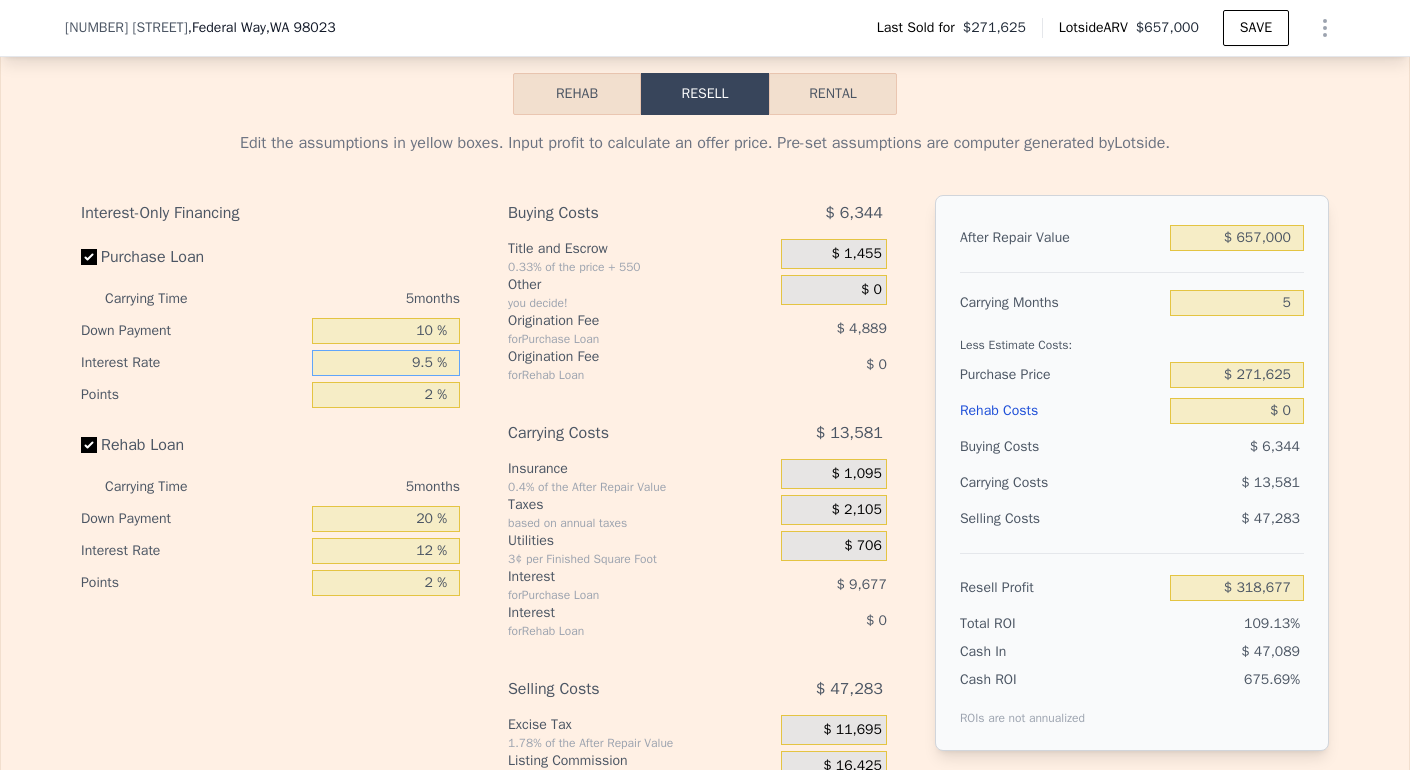 type on "$ 318,167" 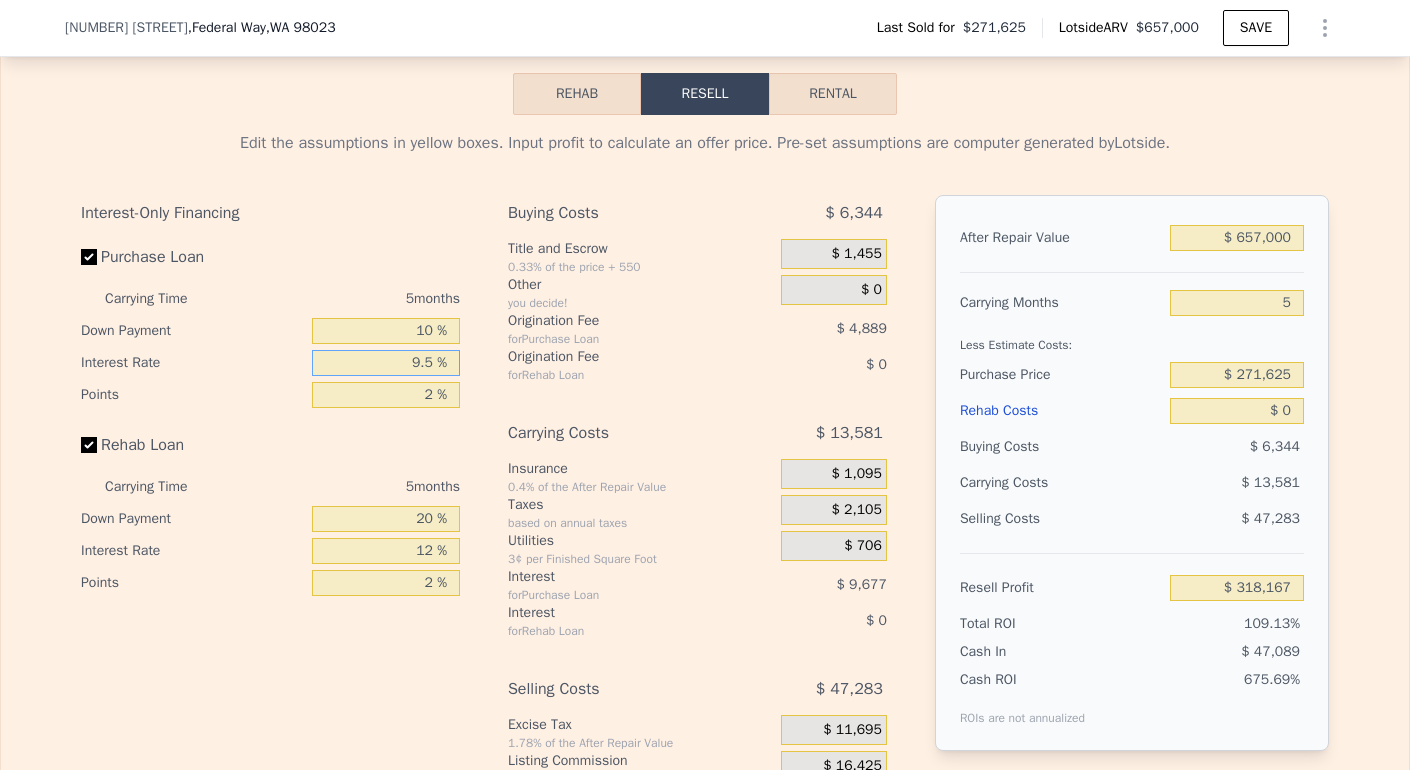 type on "9.5 %" 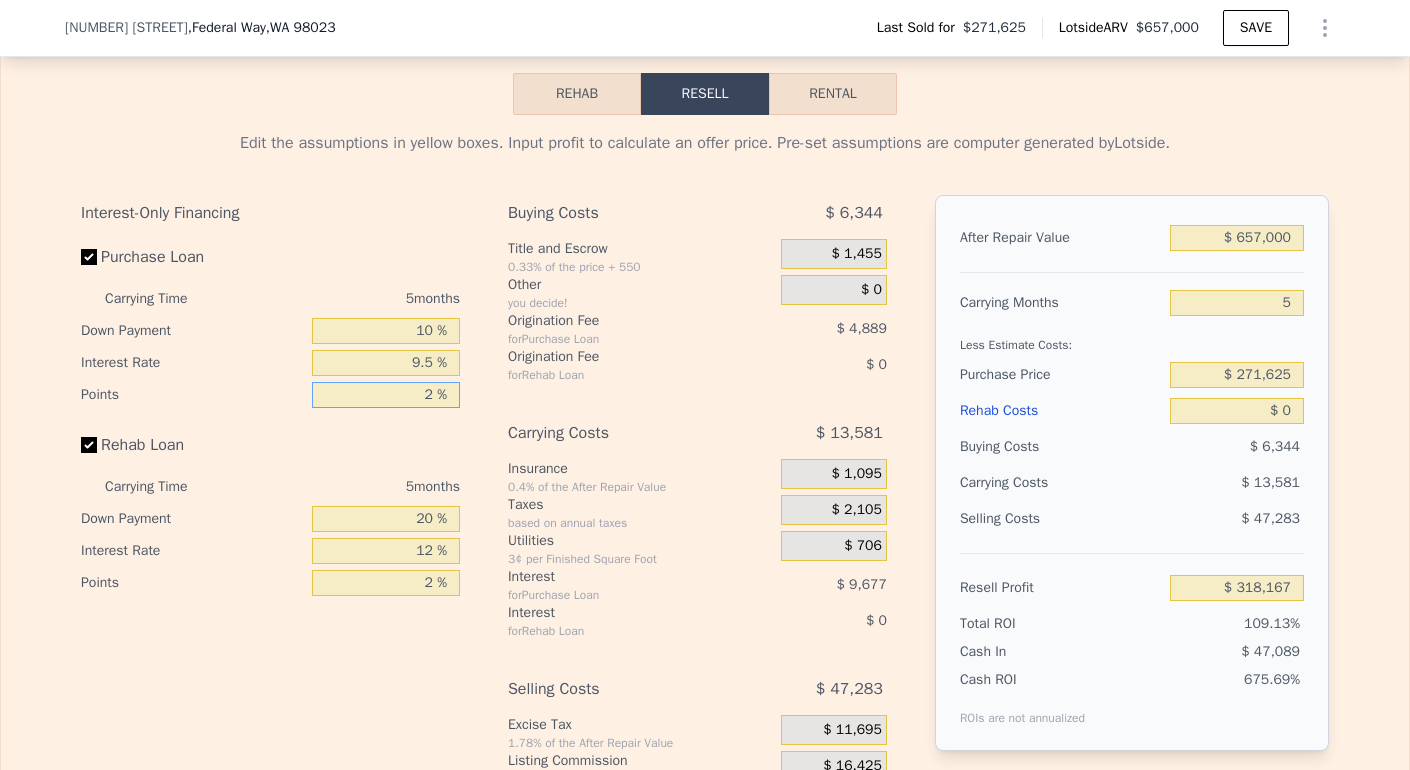 click on "2 %" at bounding box center (386, 395) 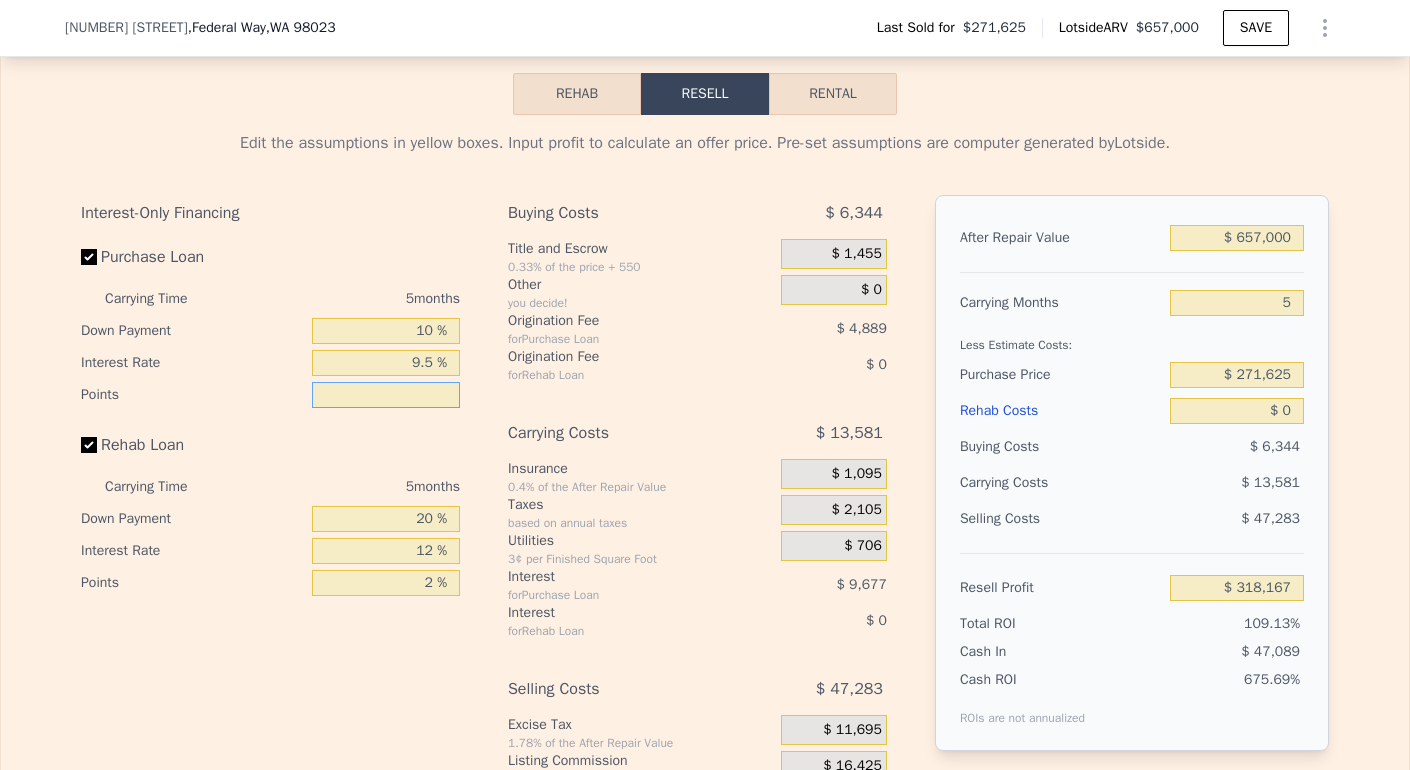 type on "1 %" 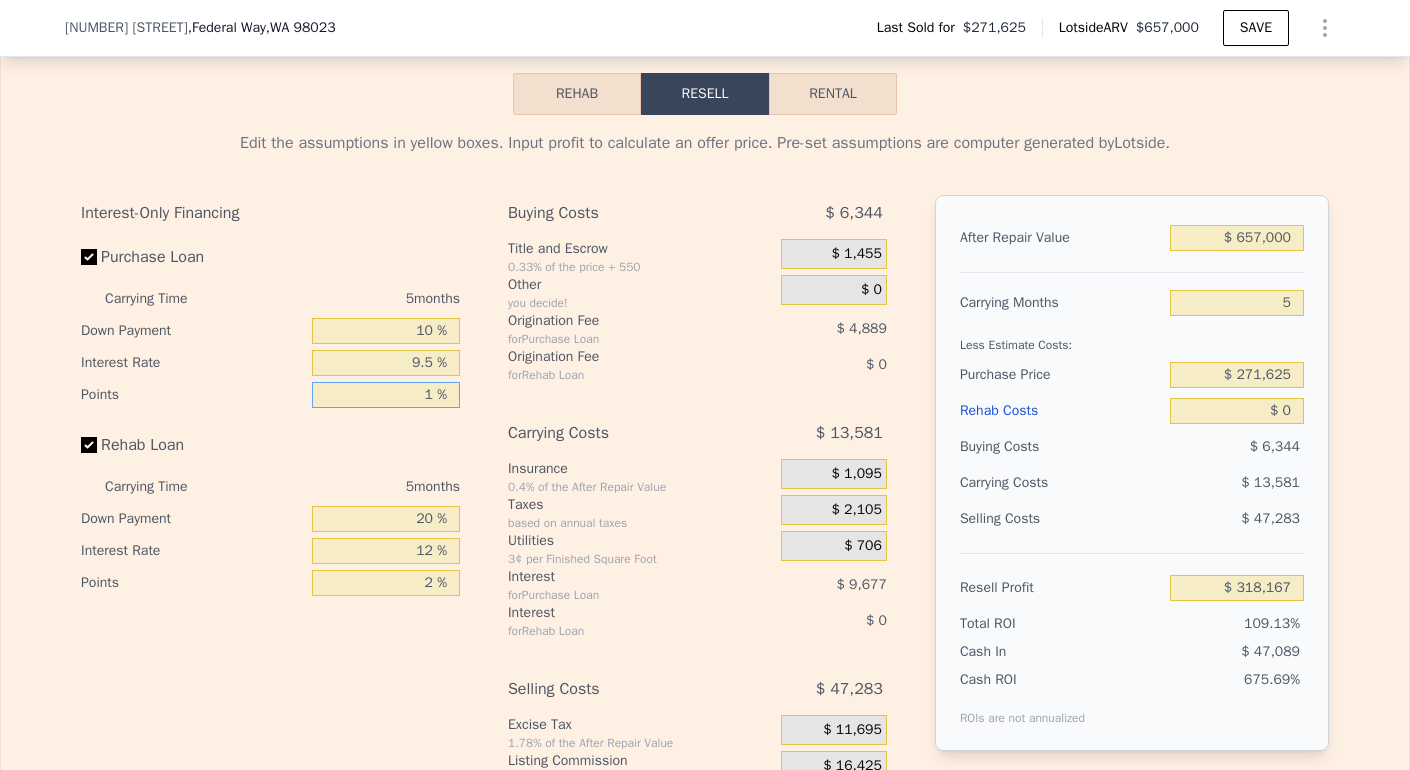 type on "$ 320,611" 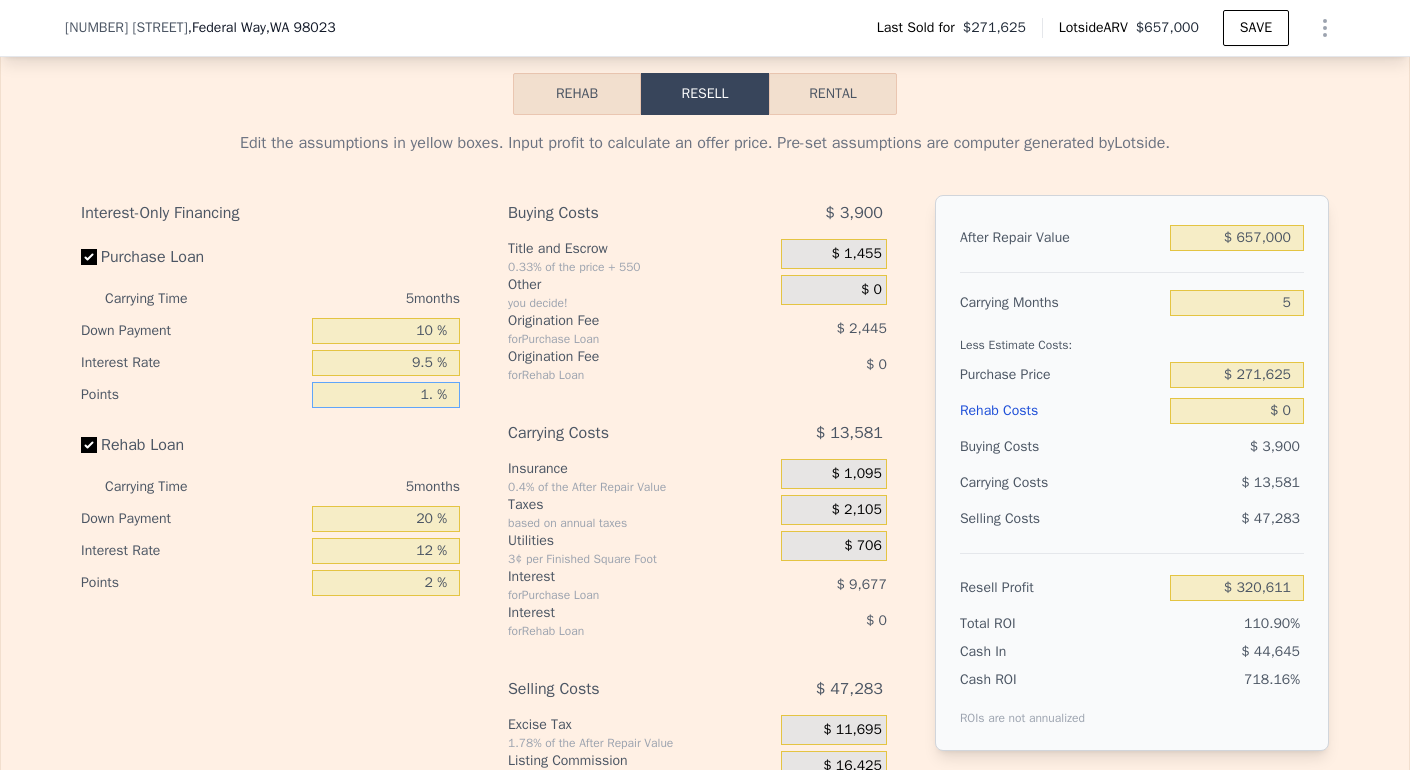 type on "1.5 %" 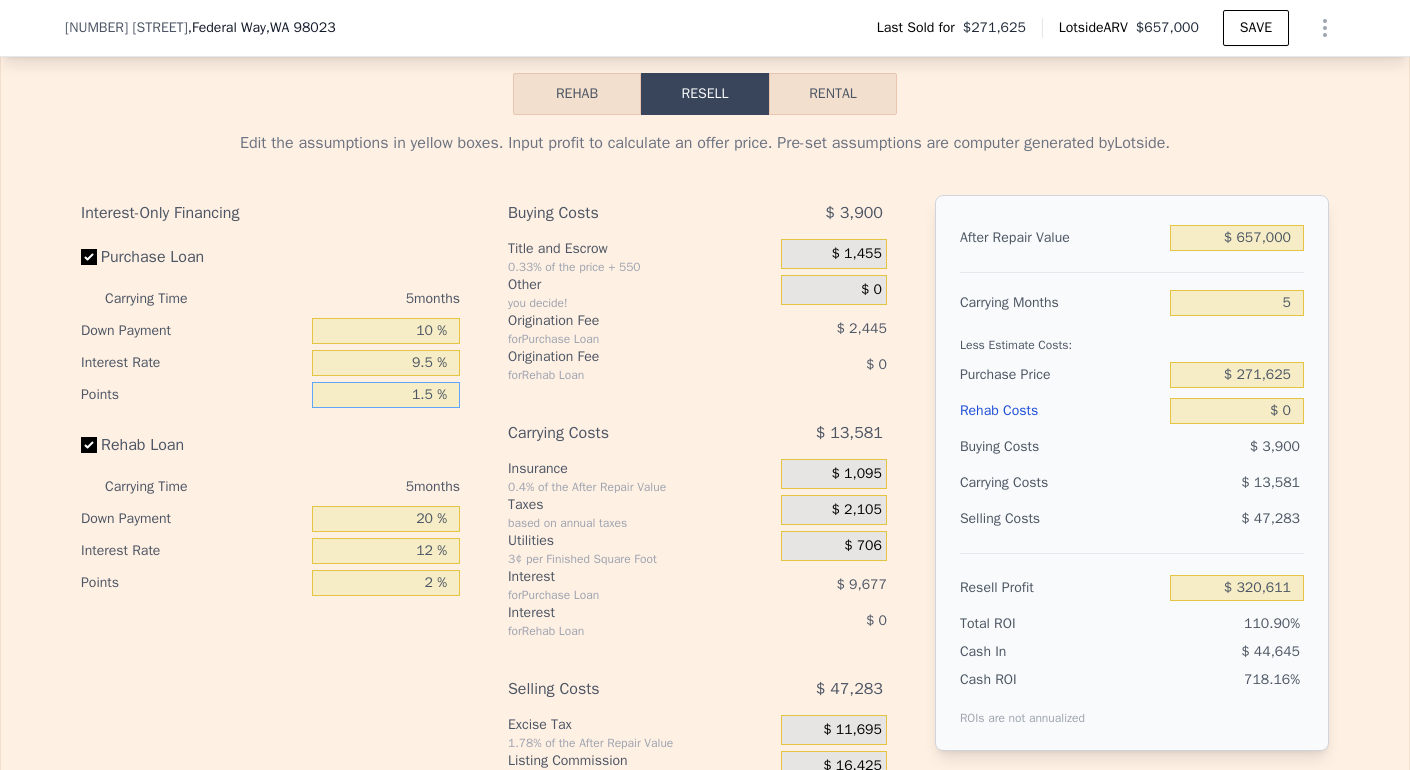 type on "$ 319,389" 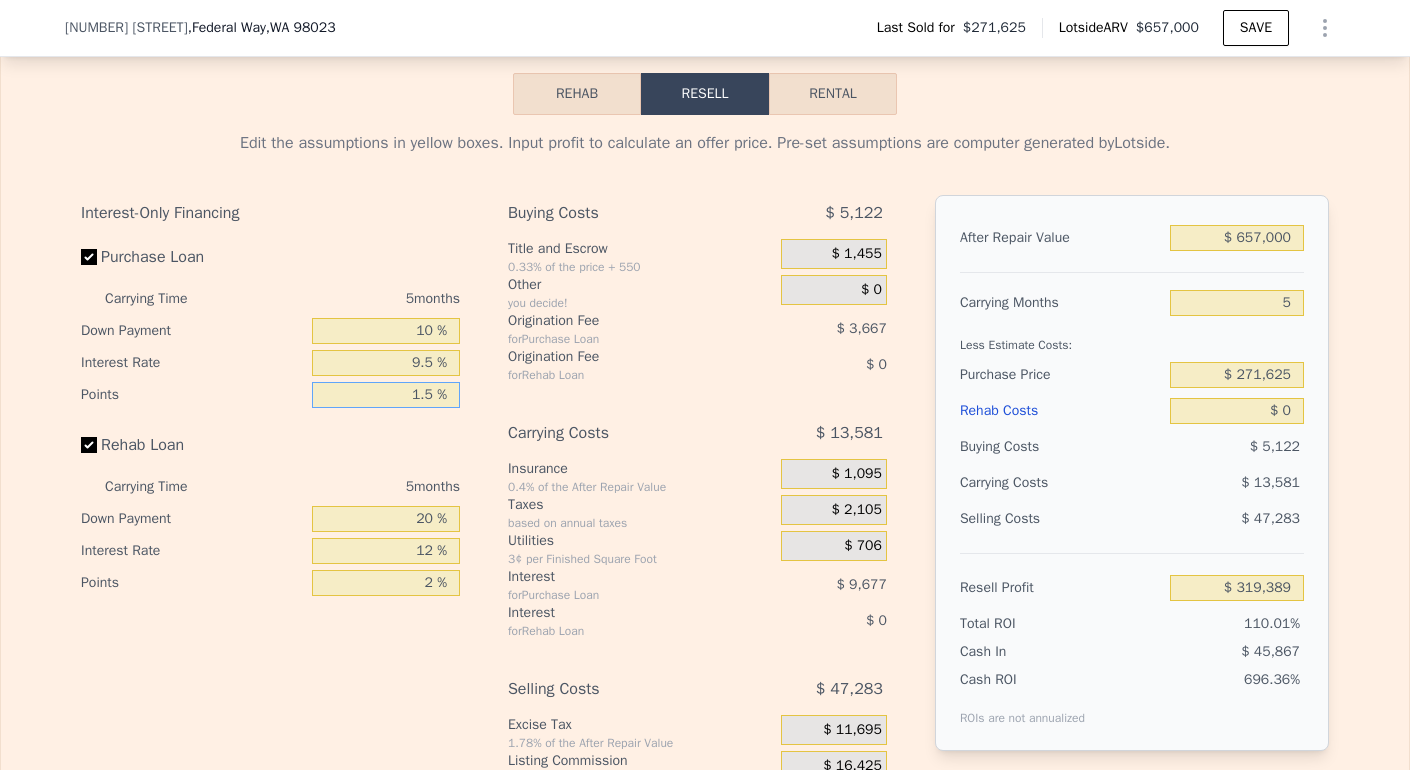type on "1.5 %" 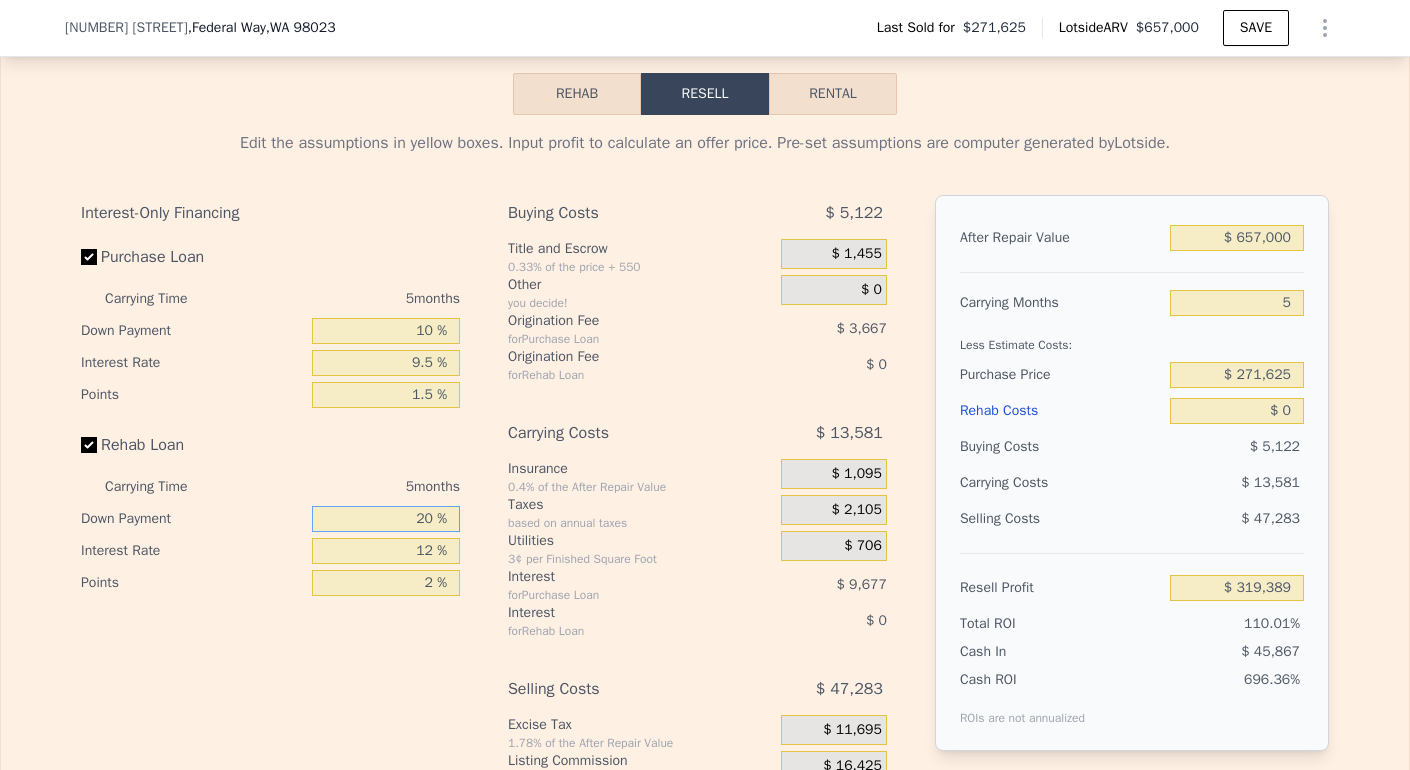 click on "20 %" at bounding box center [386, 519] 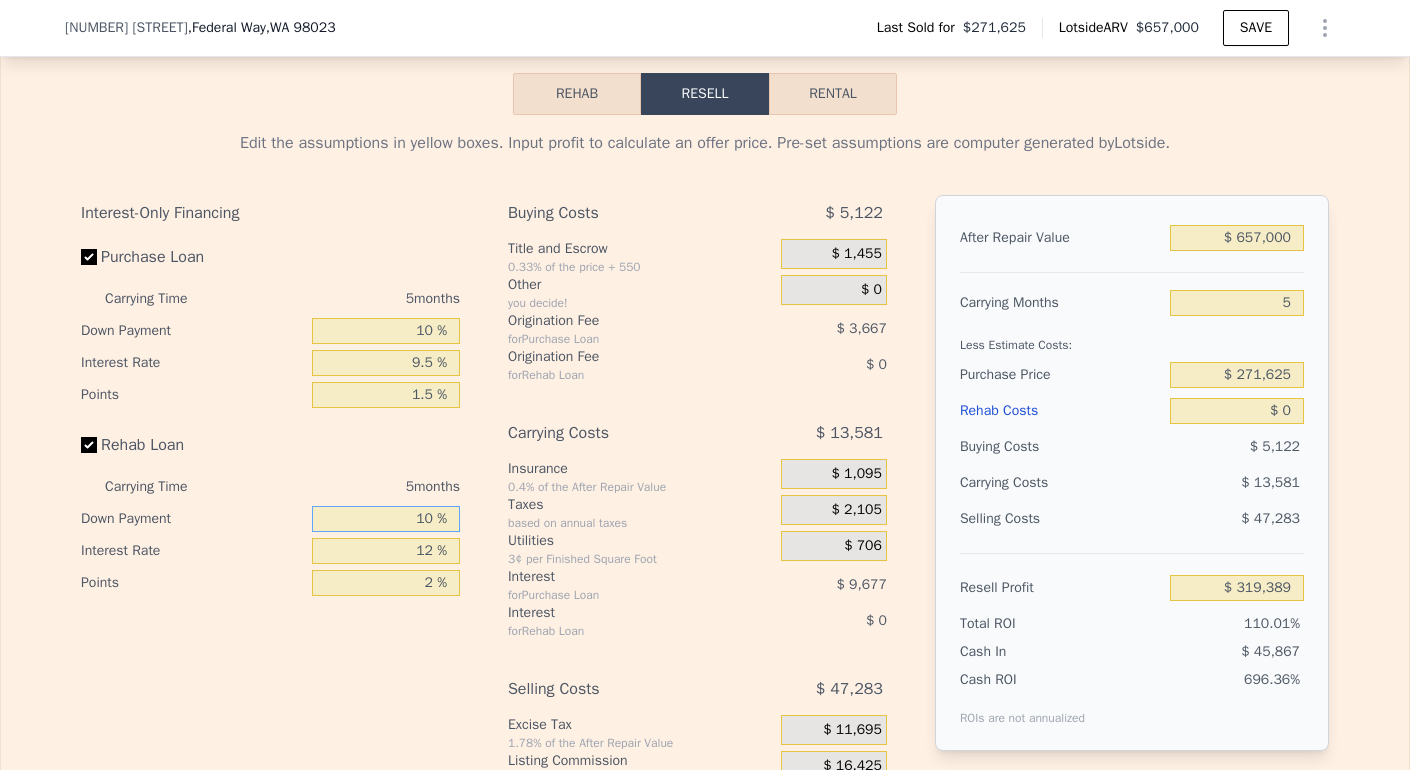 type on "10 %" 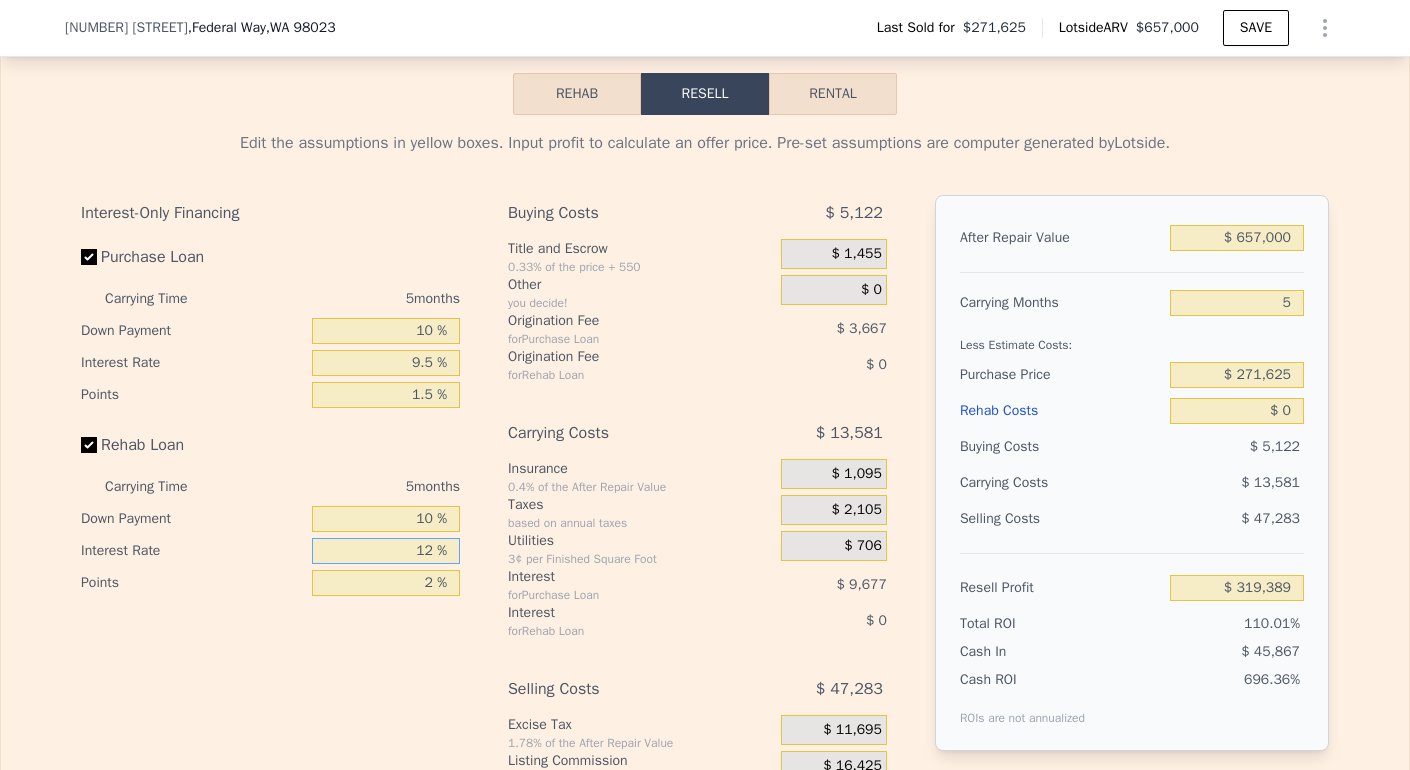 click on "12 %" at bounding box center (386, 551) 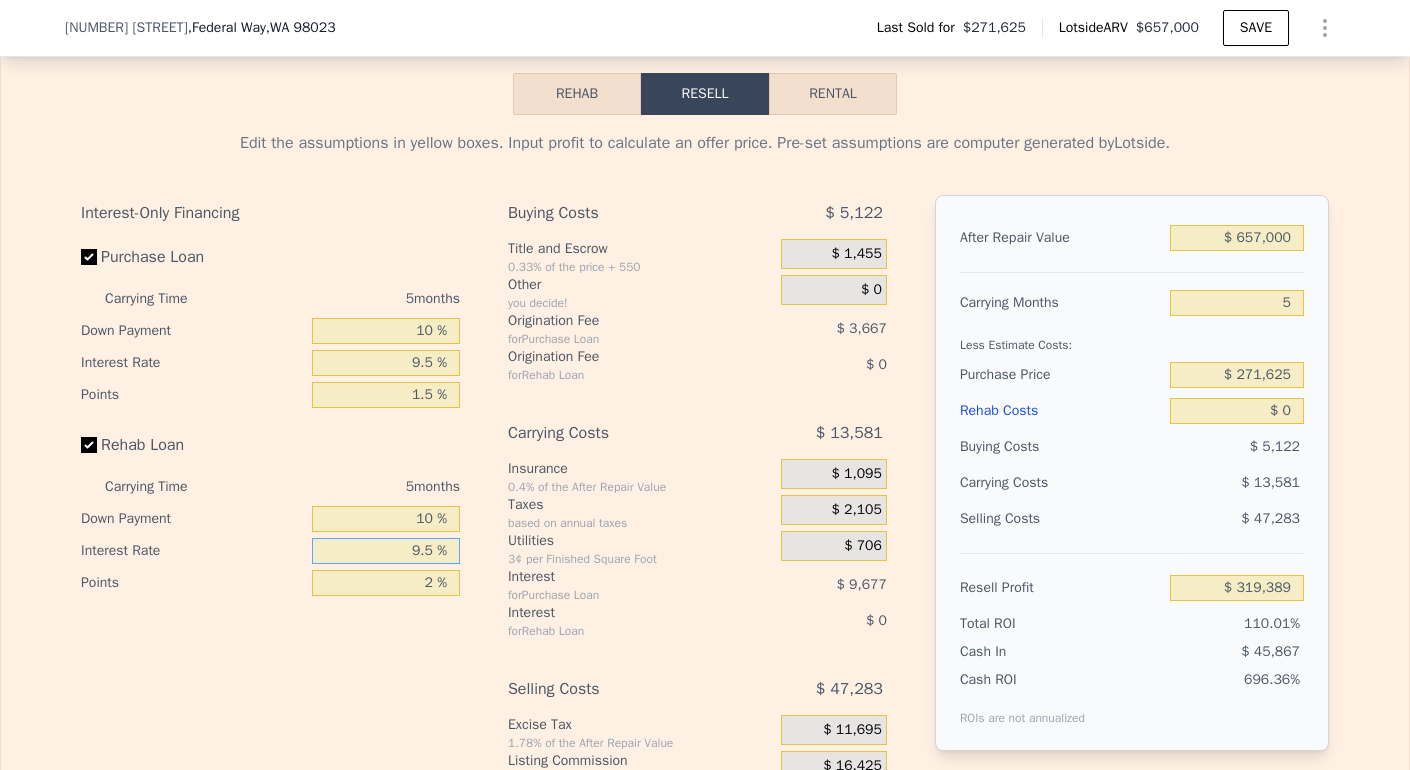 type on "9.5 %" 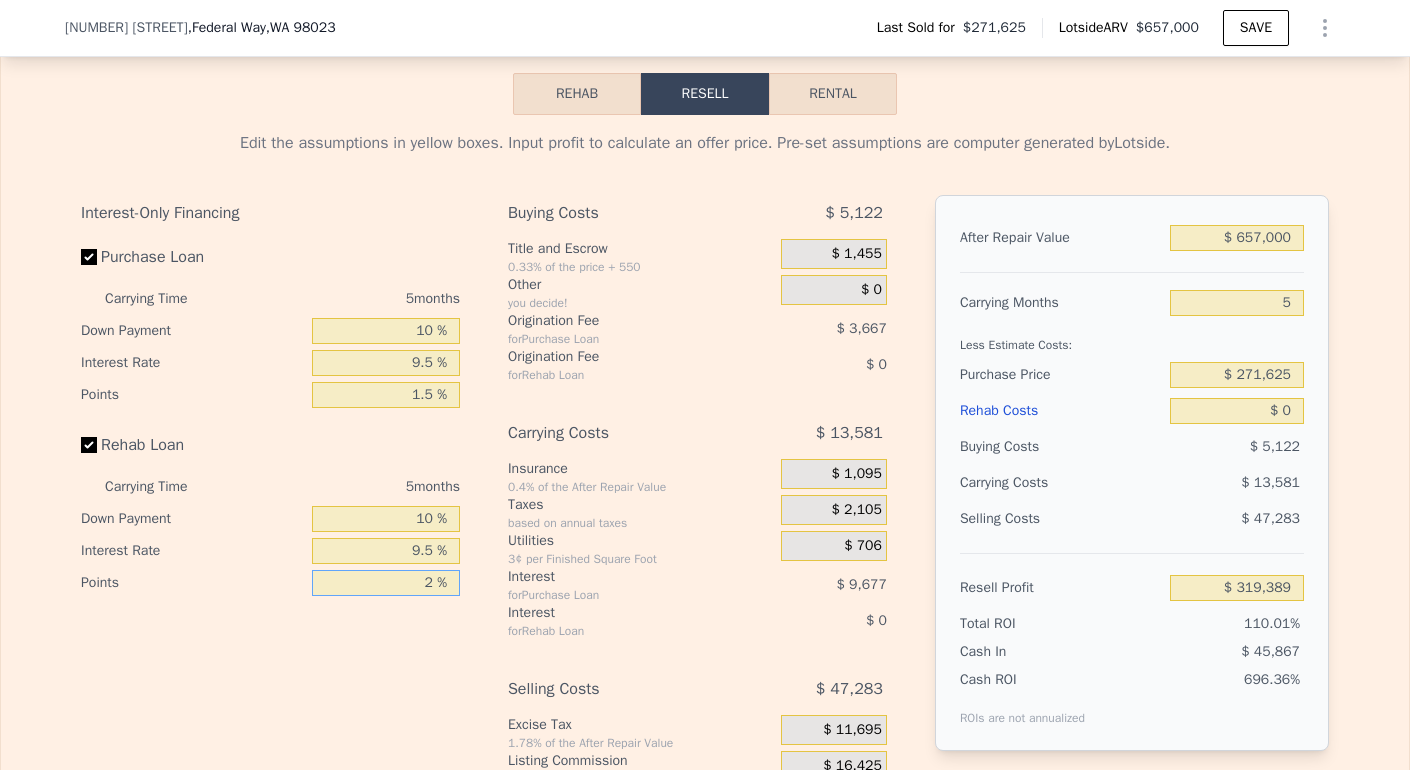 click on "2 %" at bounding box center (386, 583) 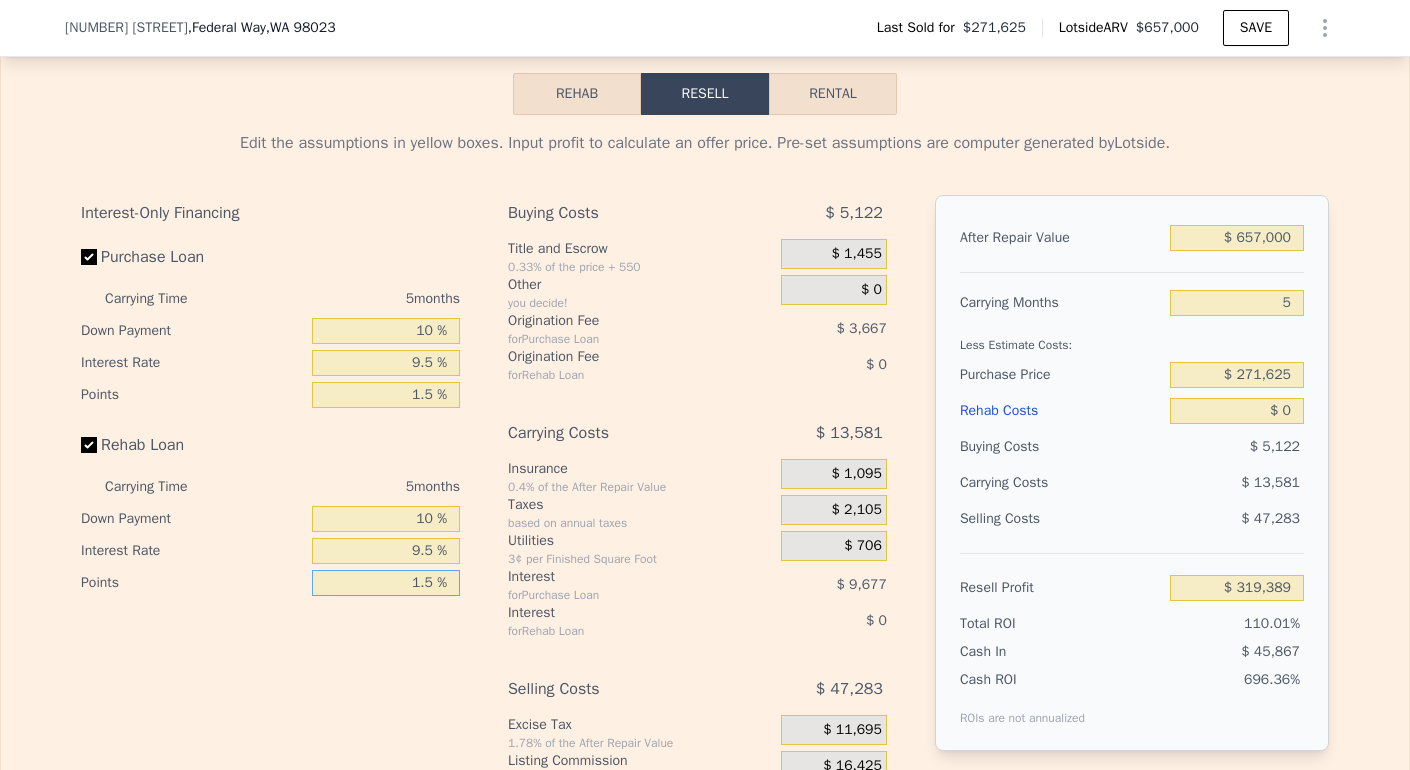 click on "1.5 %" at bounding box center (386, 583) 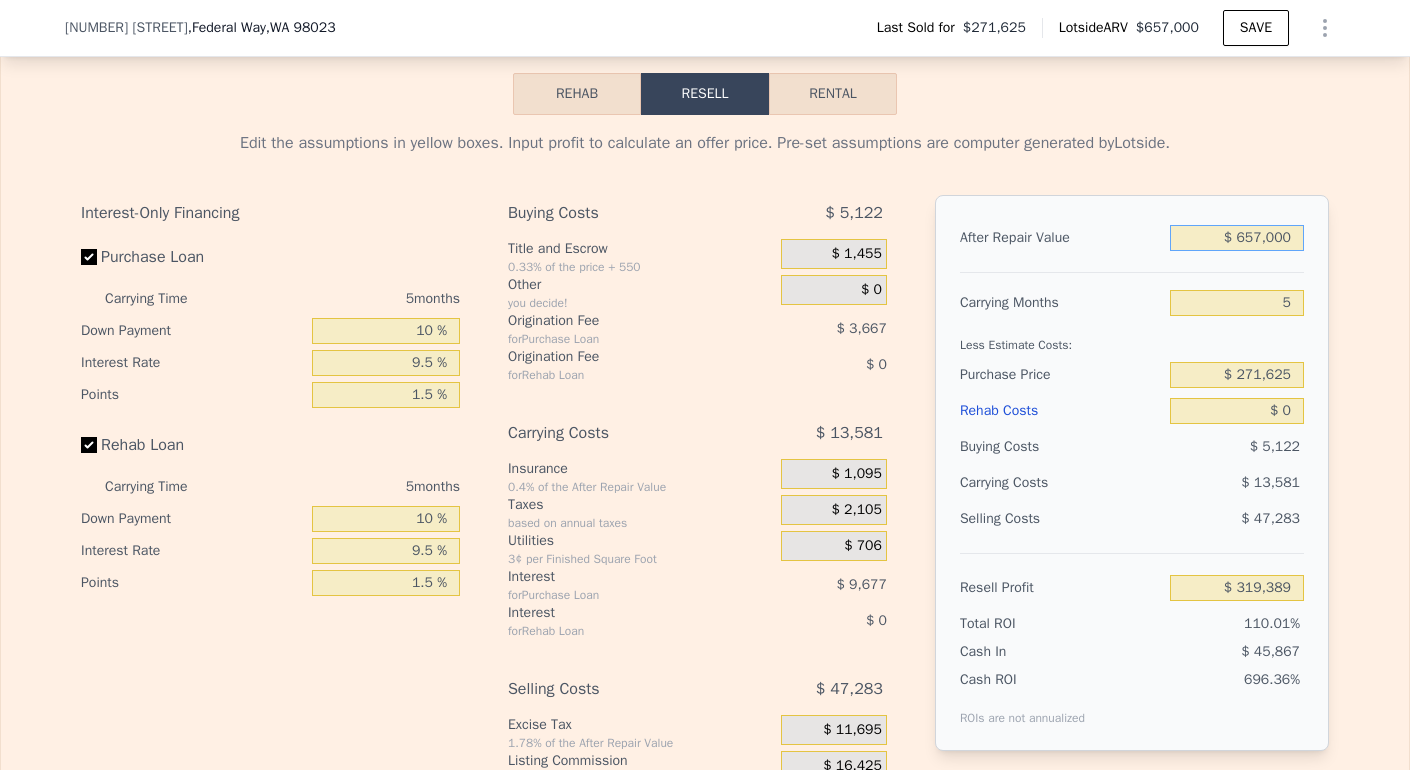 click on "$ 657,000" at bounding box center [1237, 238] 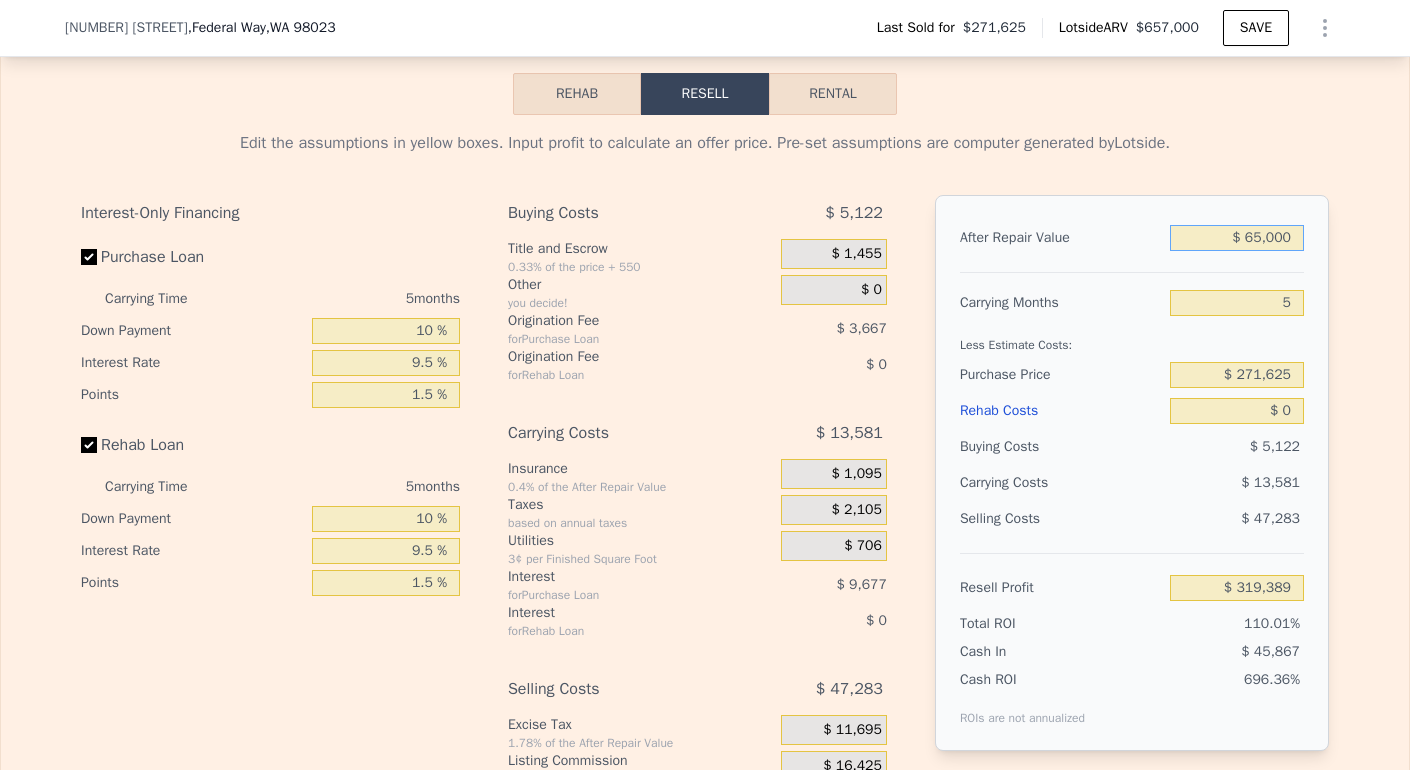 type on "-$ 229,514" 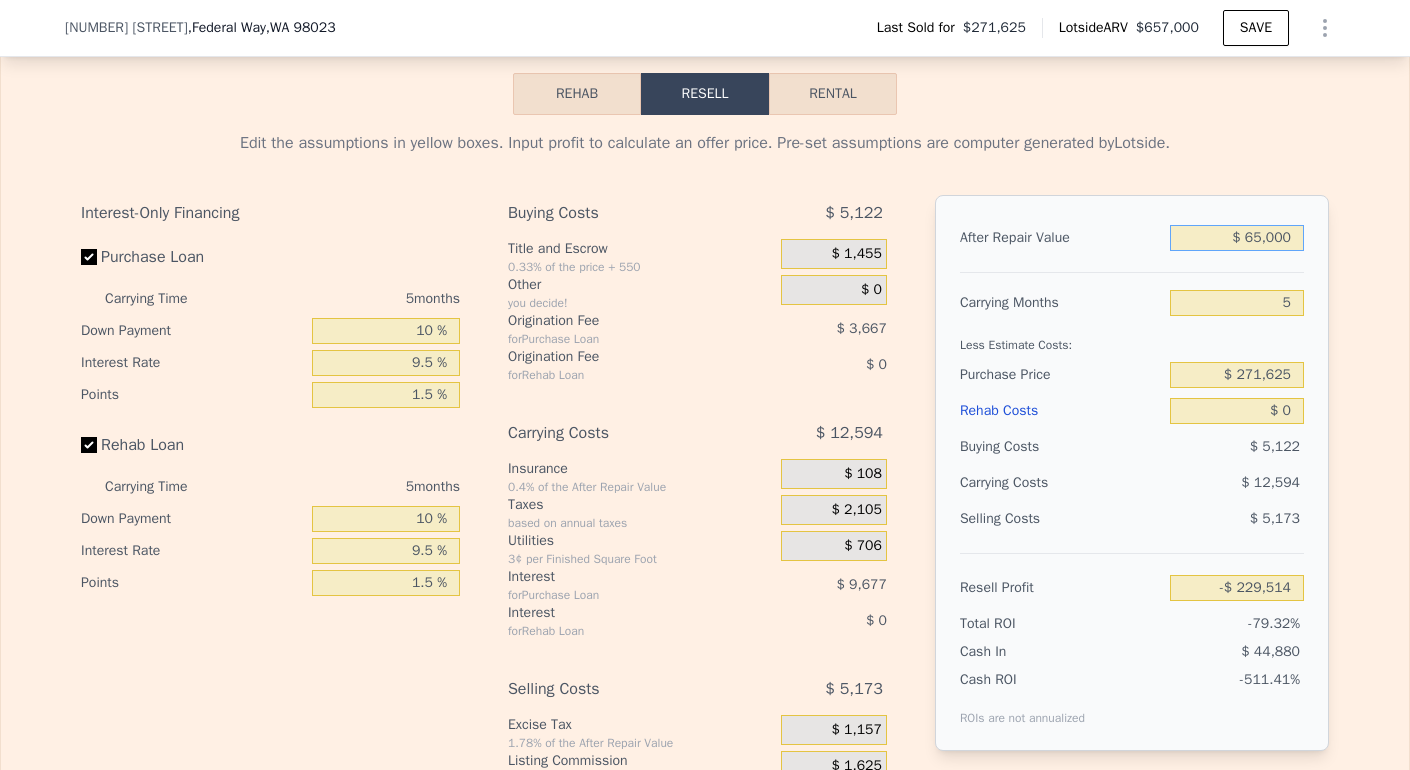 type on "$ 6,000" 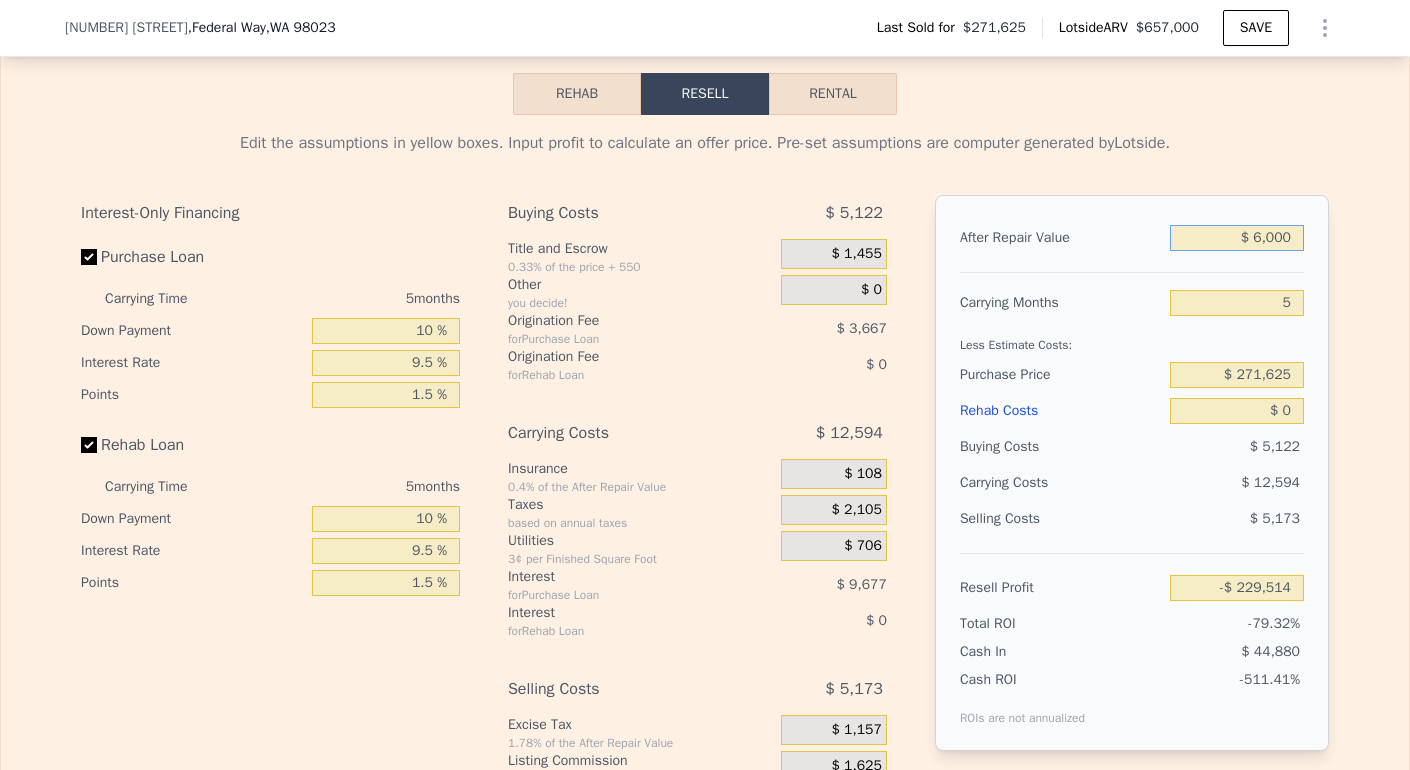 type on "-$ 284,220" 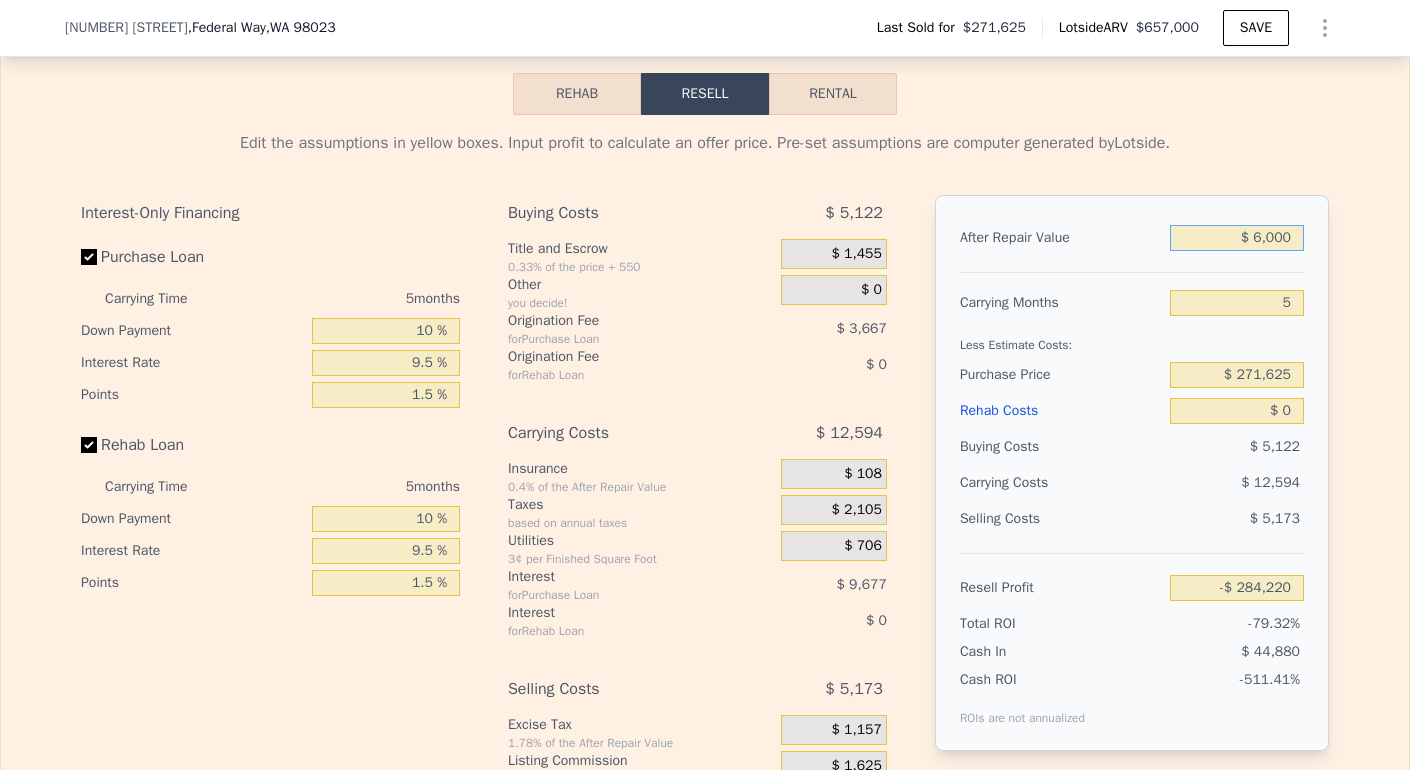 type on "$ 000" 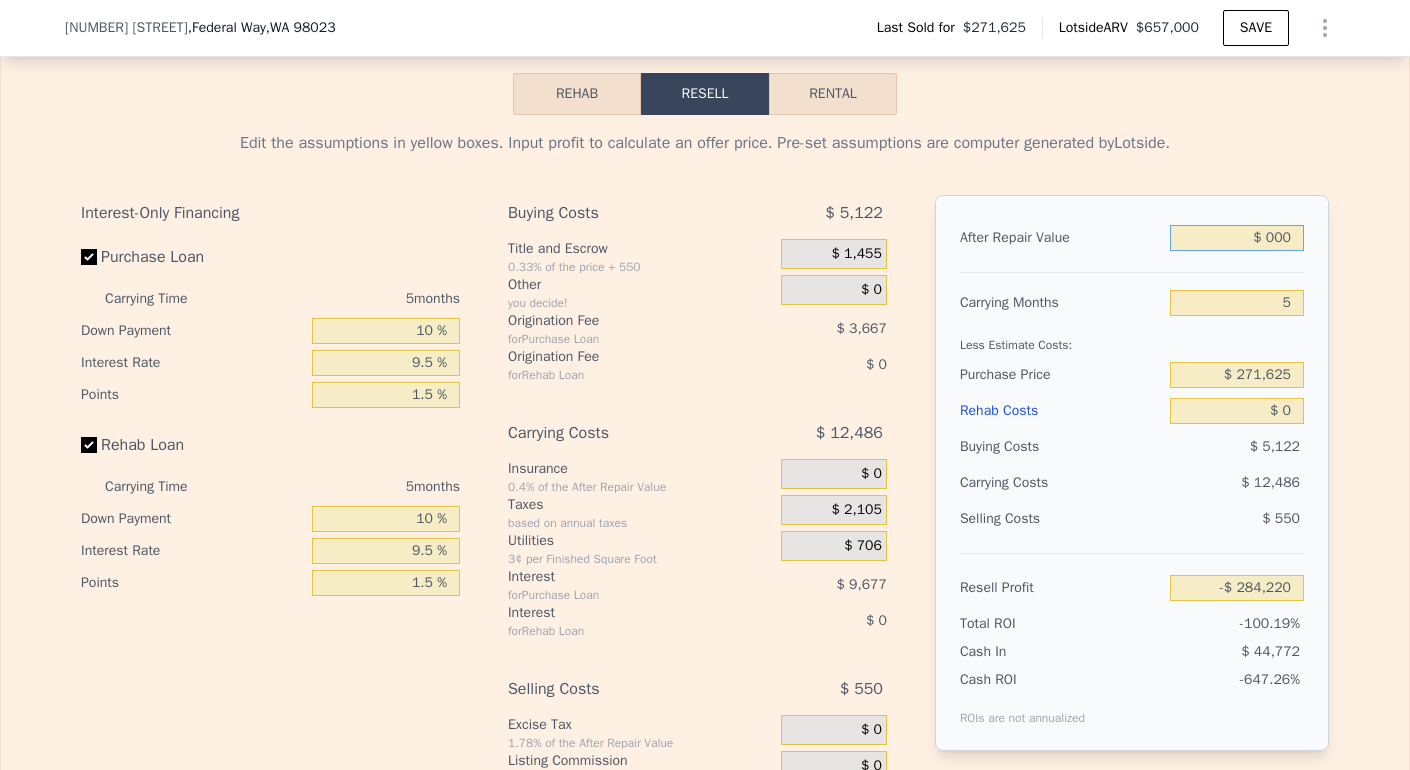 type on "-$ 289,783" 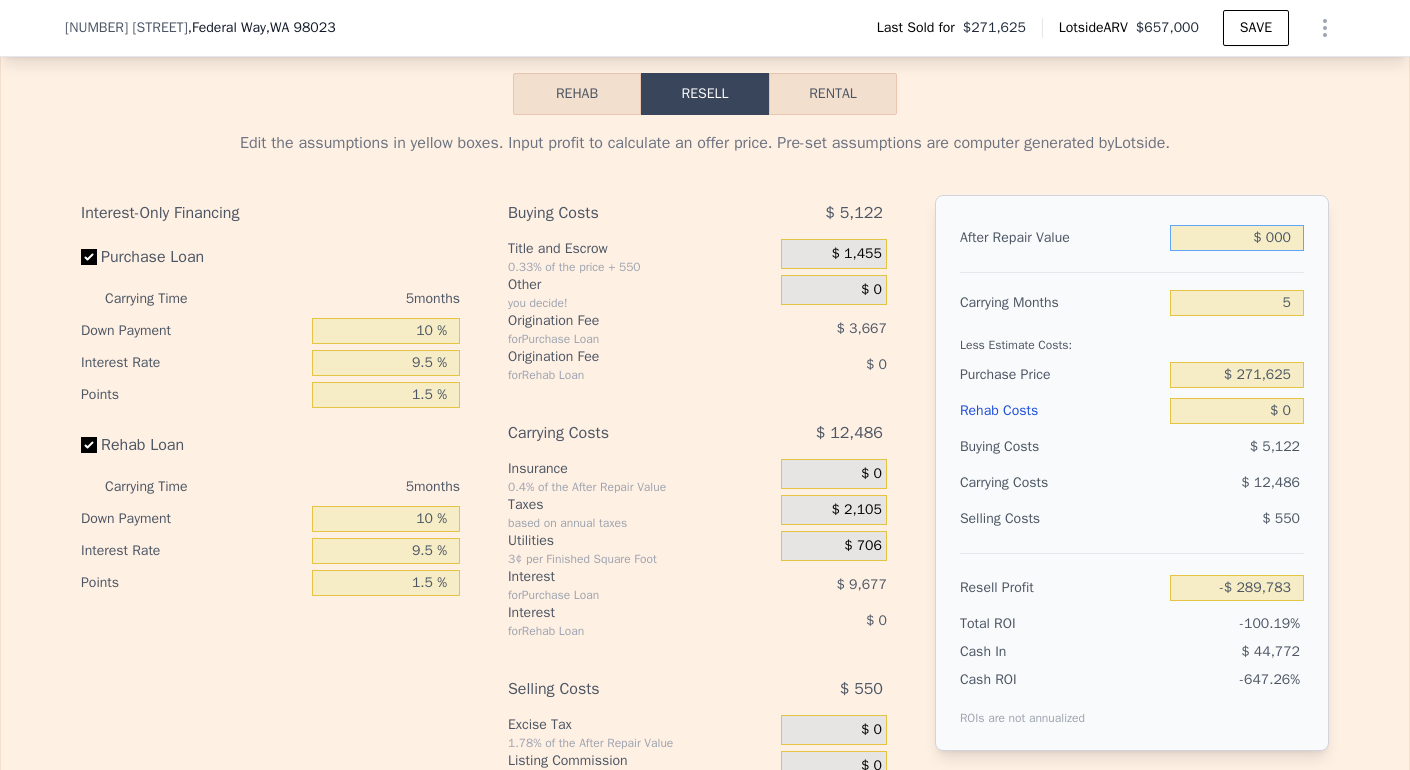 type on "$ 7,000" 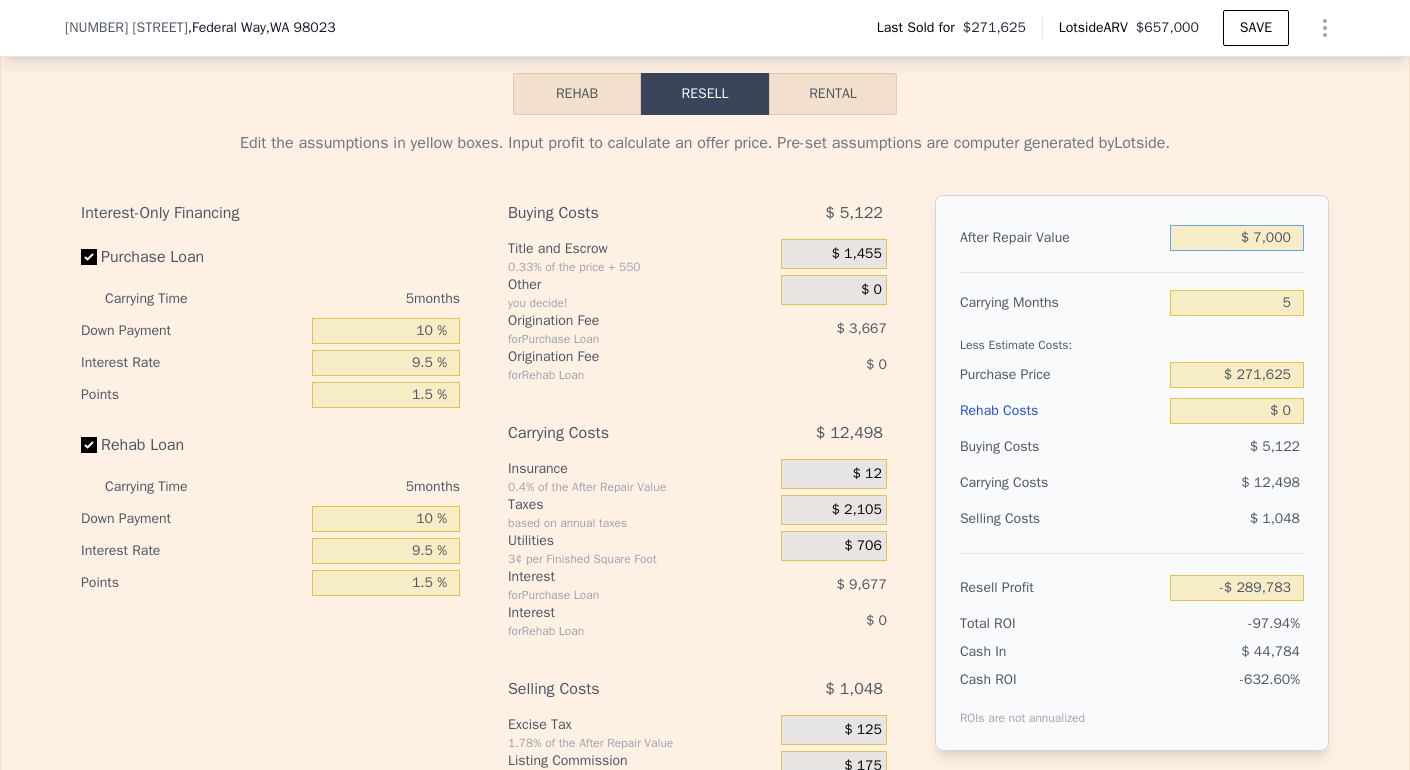 type on "-$ 283,293" 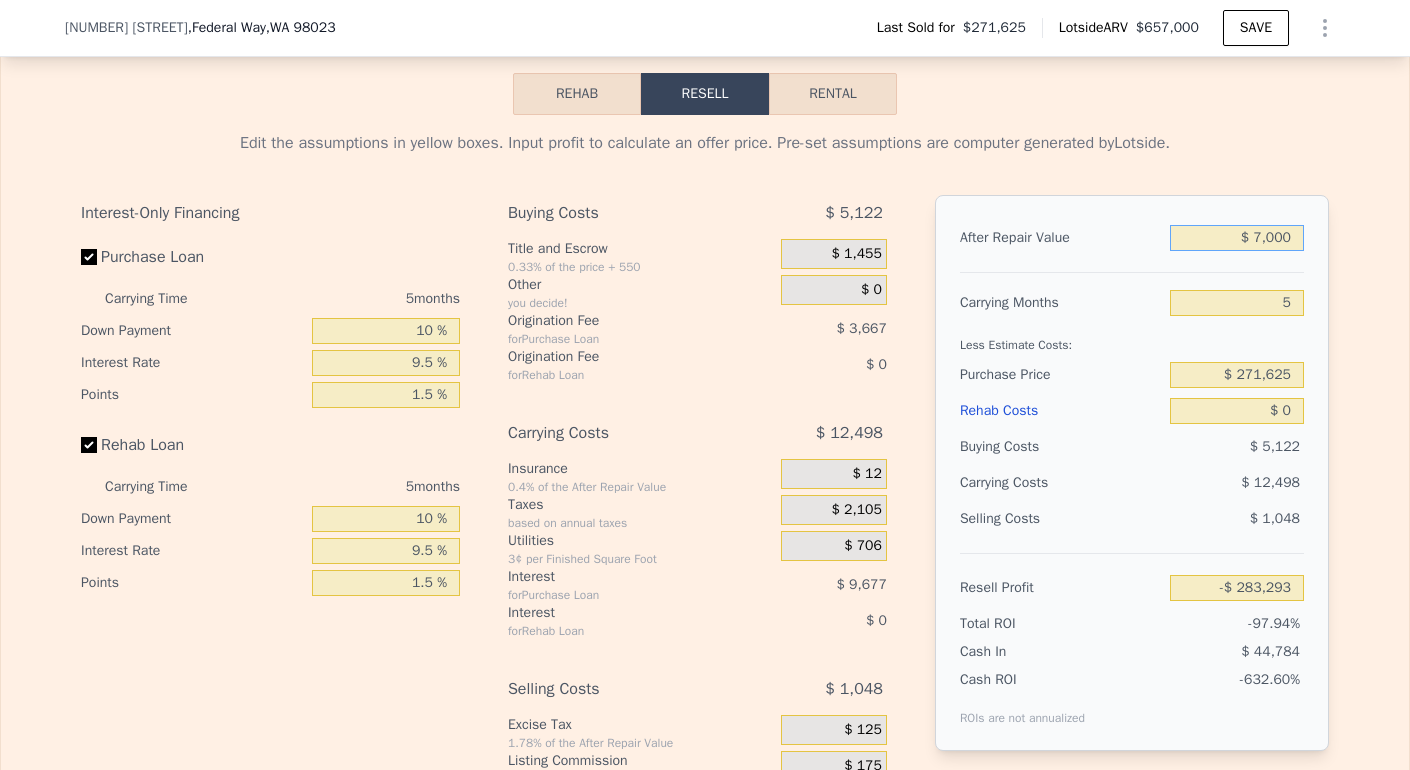 type on "$ 70,000" 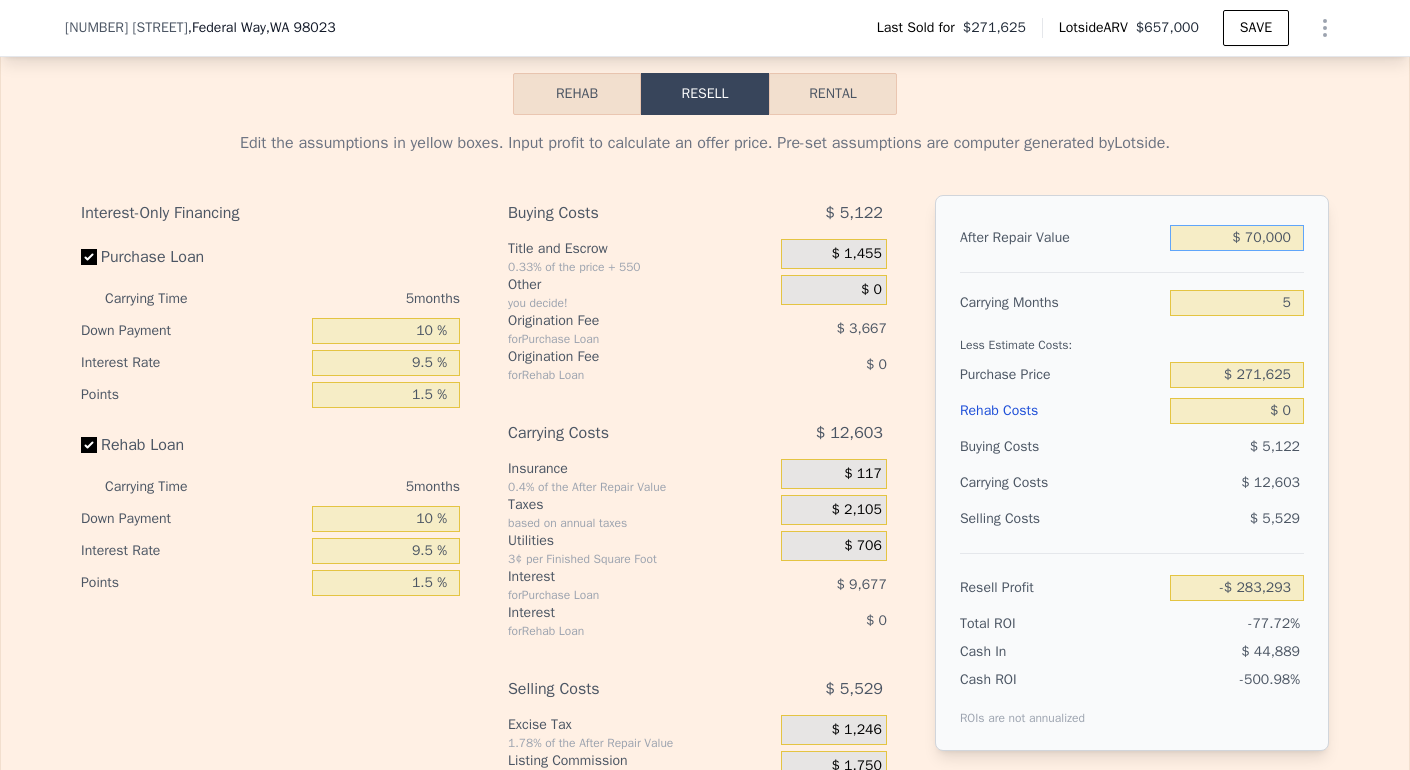 type on "-$ 224,879" 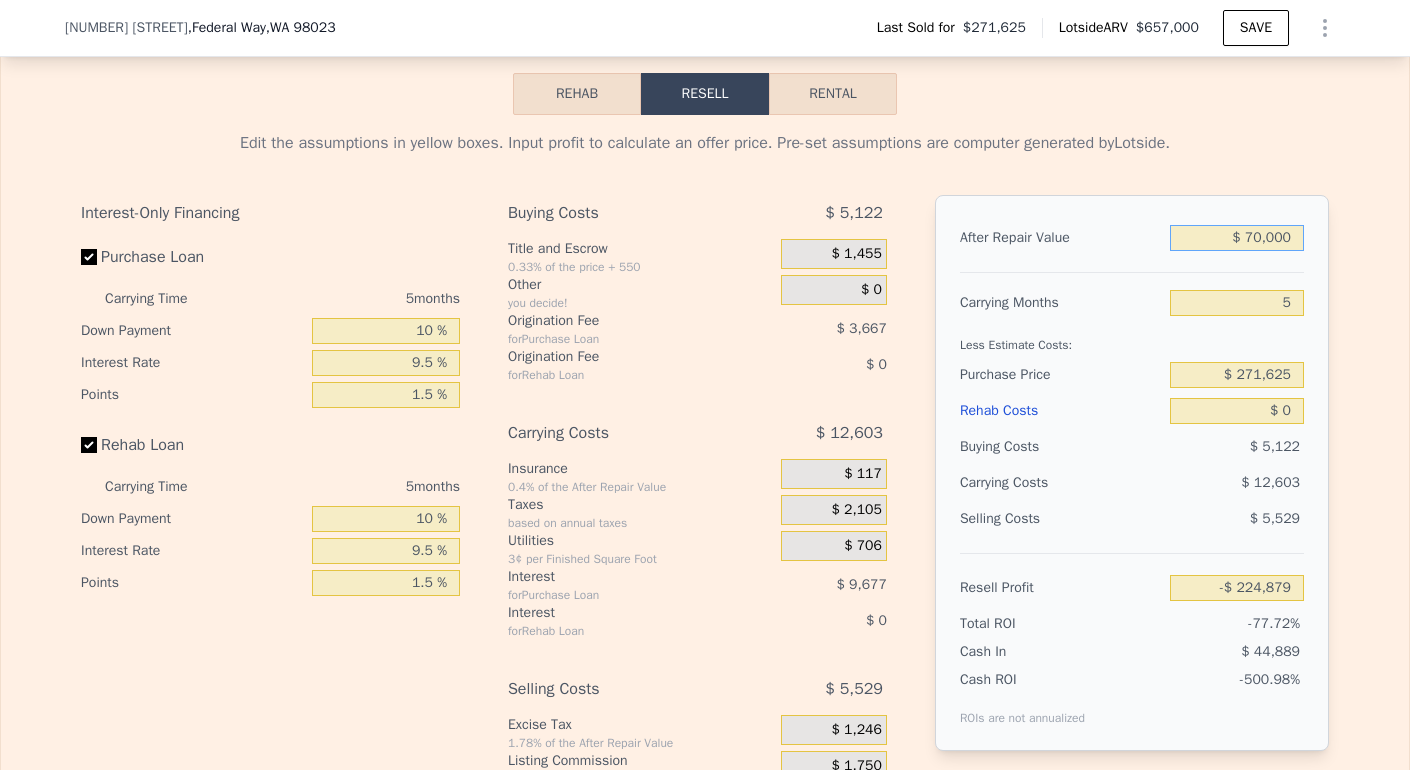 type on "$ 700,000" 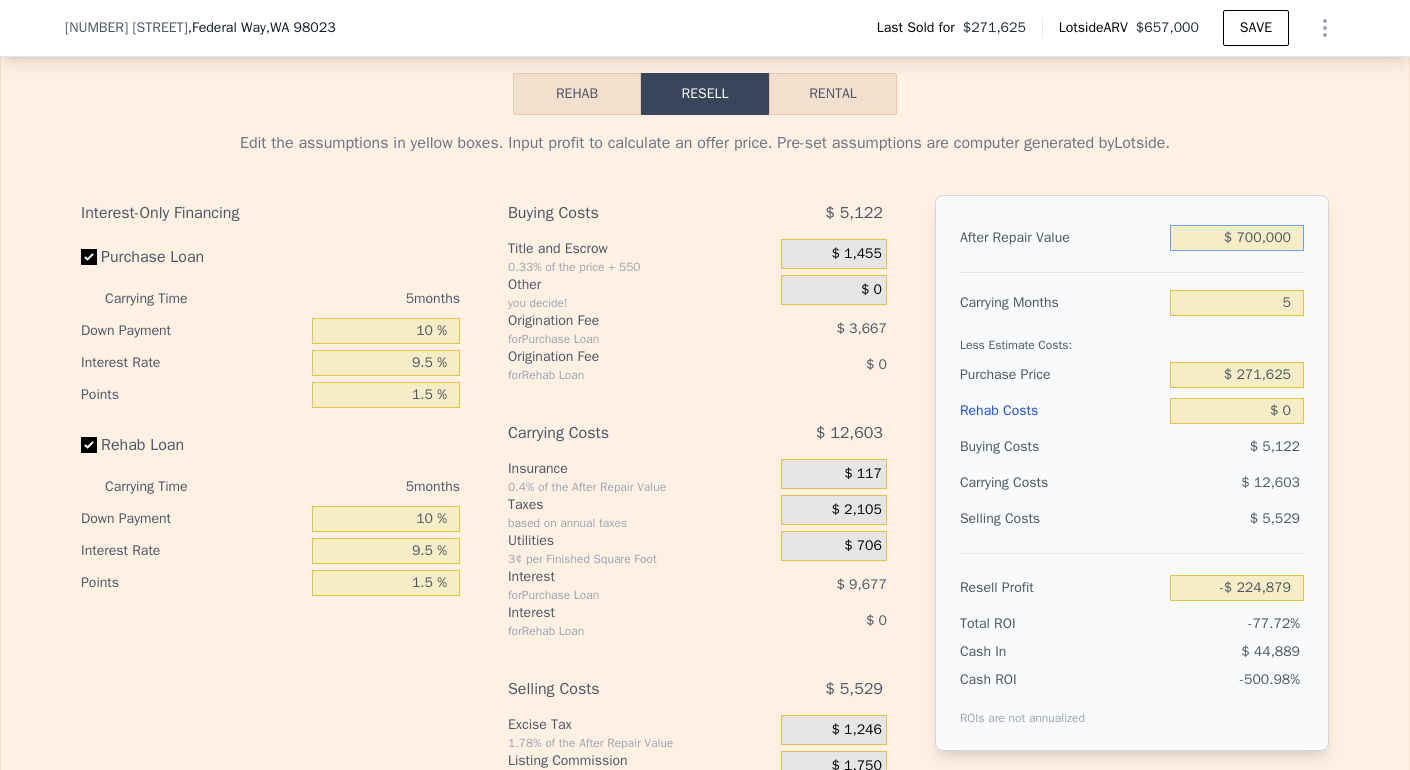 type on "$ 359,259" 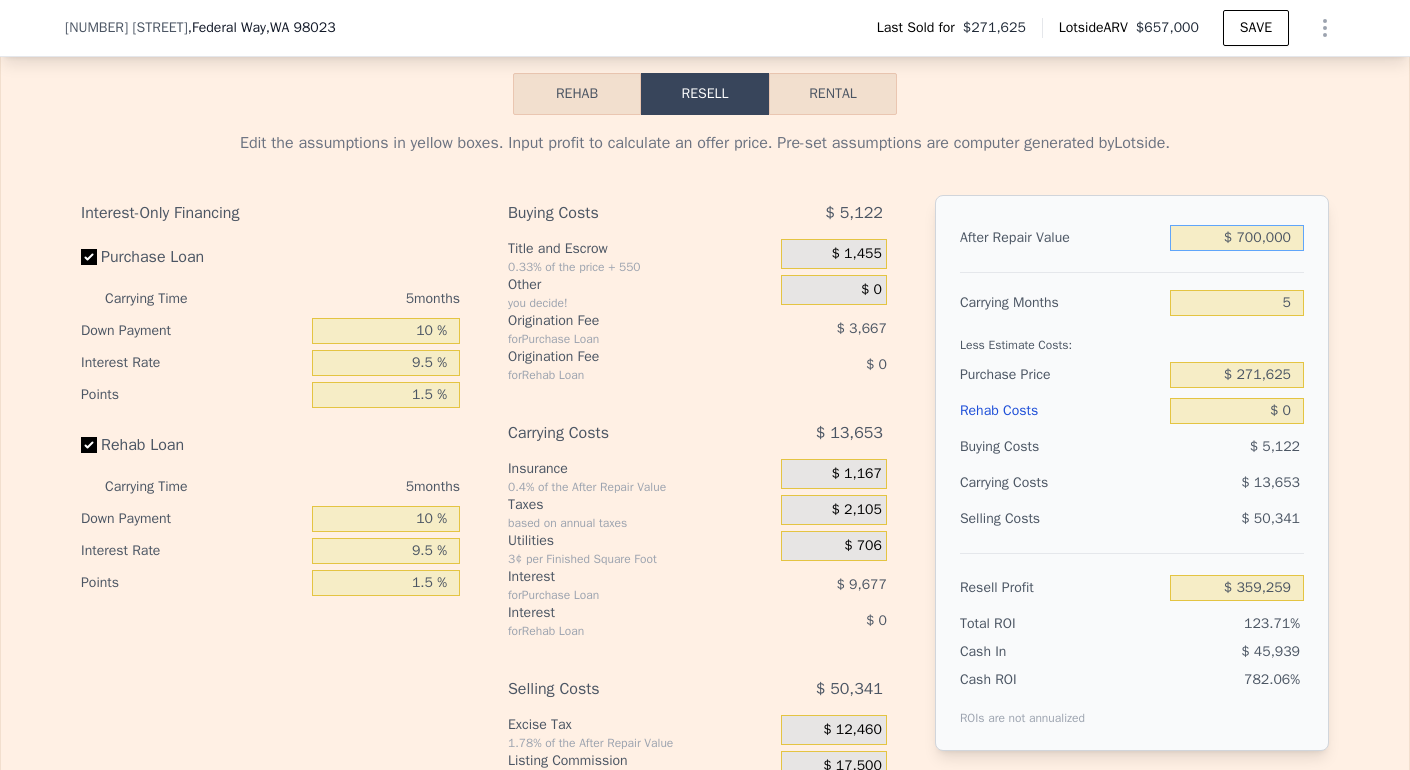 type on "$ 700,000" 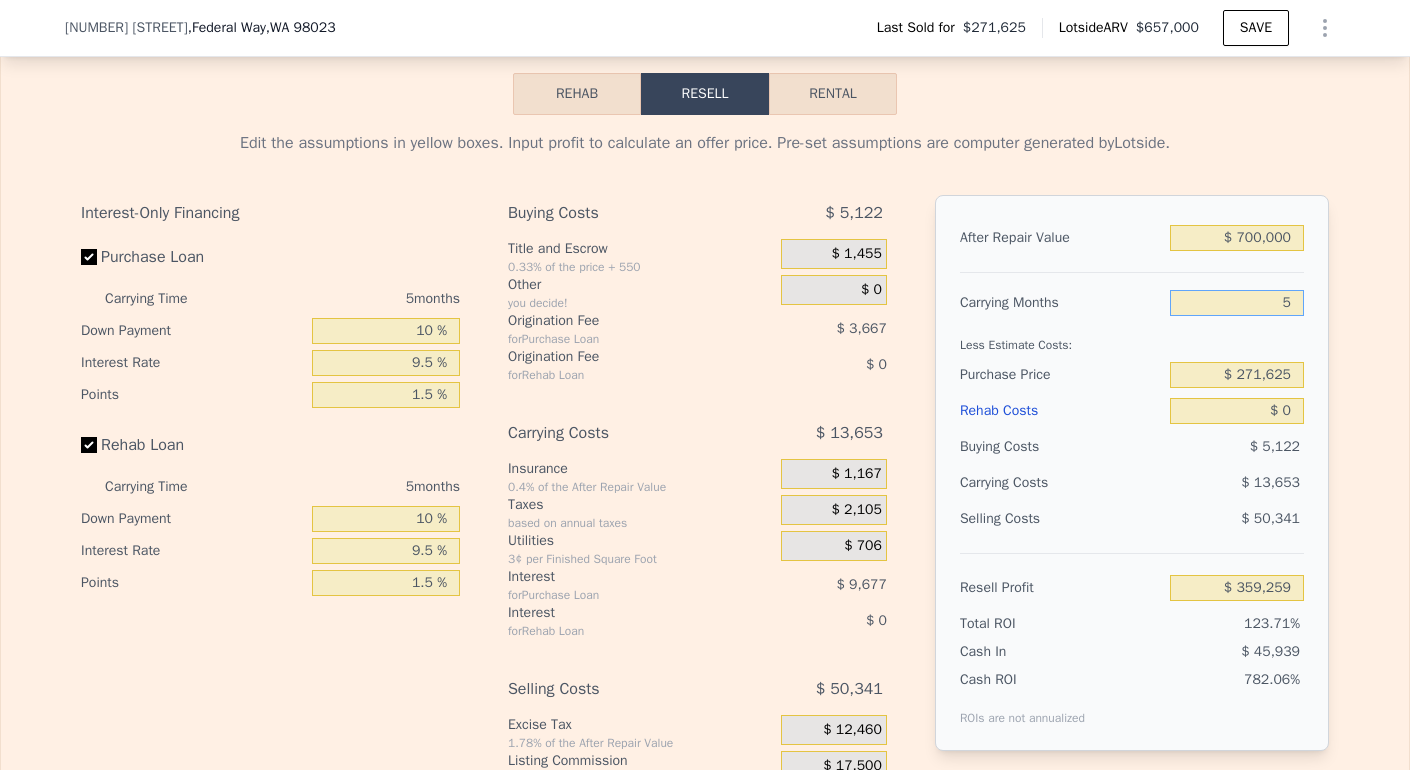 click on "5" at bounding box center (1237, 303) 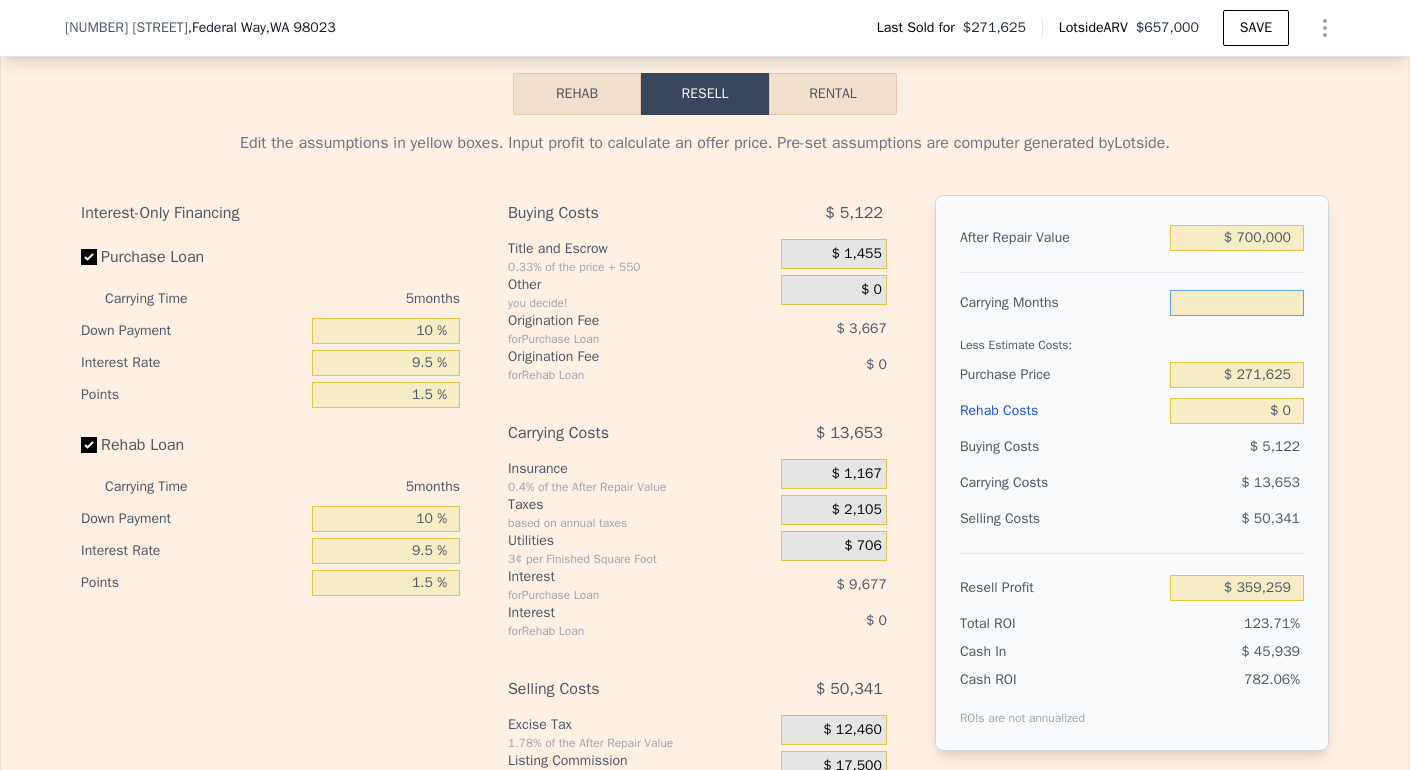 type on "3" 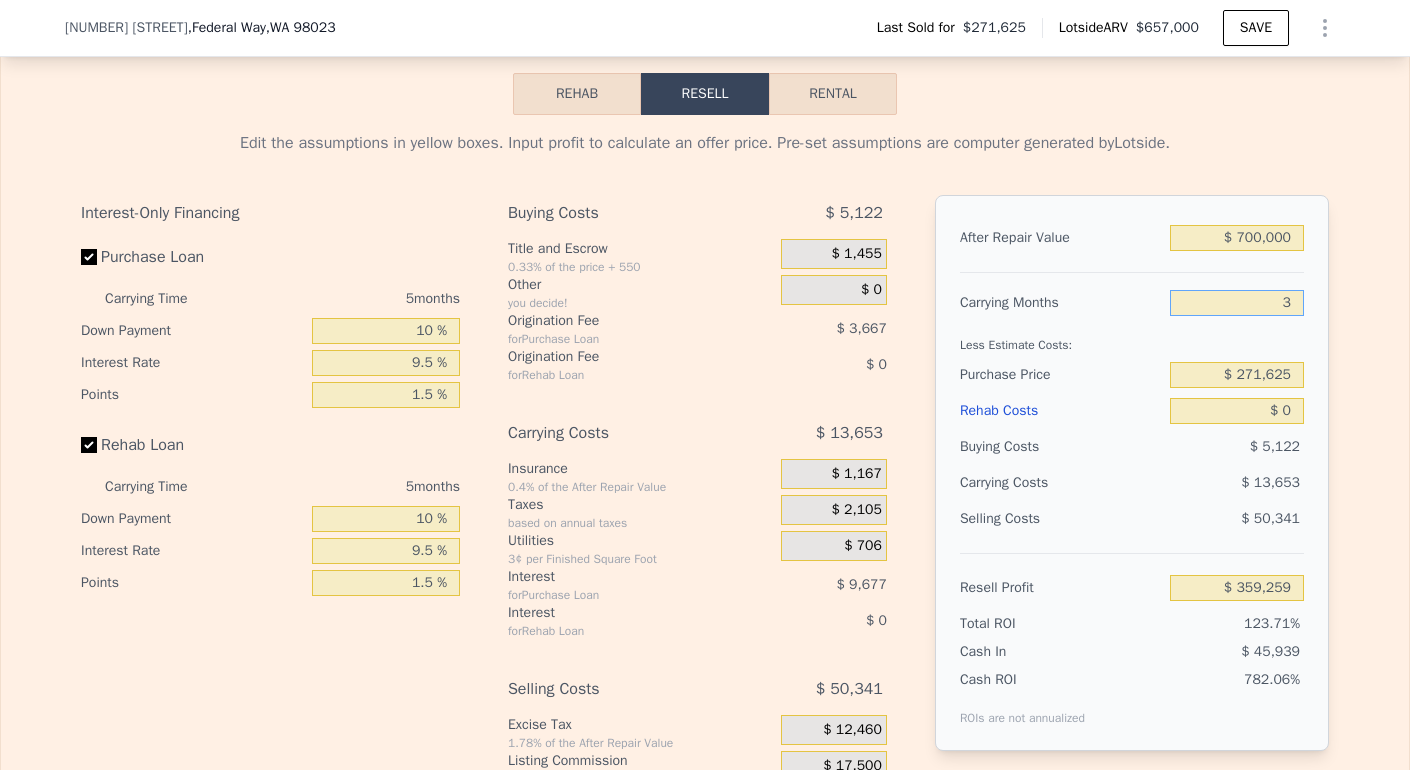 type on "$ 364,720" 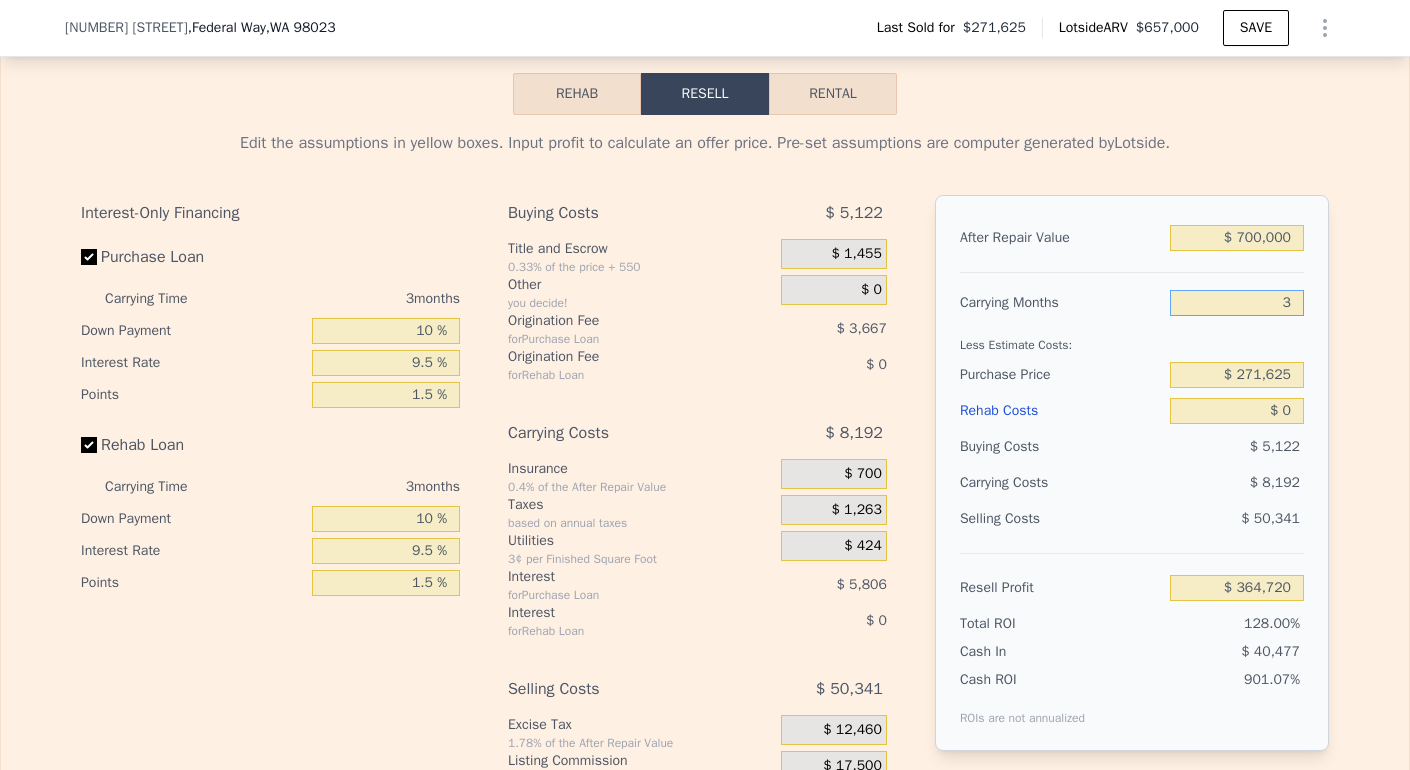 type on "3" 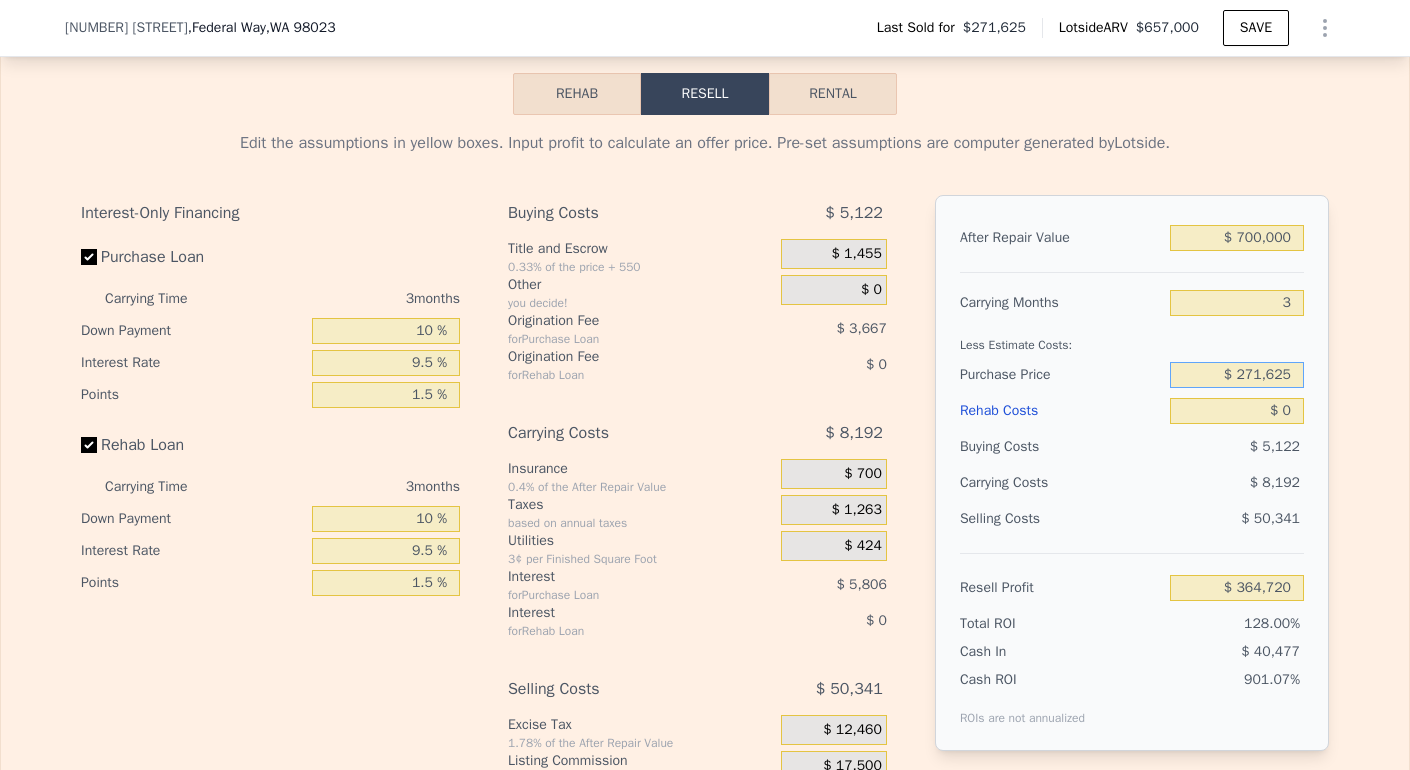 drag, startPoint x: 1233, startPoint y: 404, endPoint x: 1345, endPoint y: 404, distance: 112 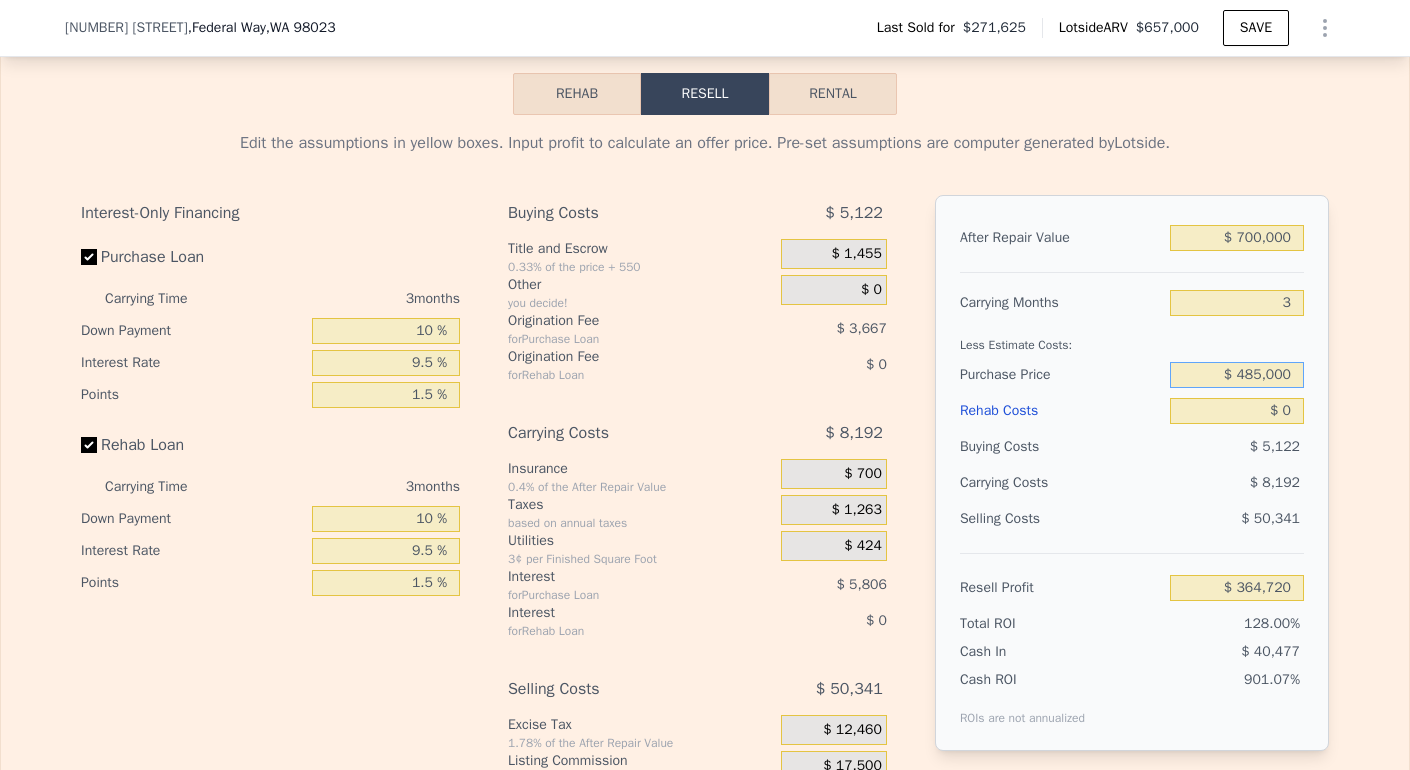 type on "$ 485,000" 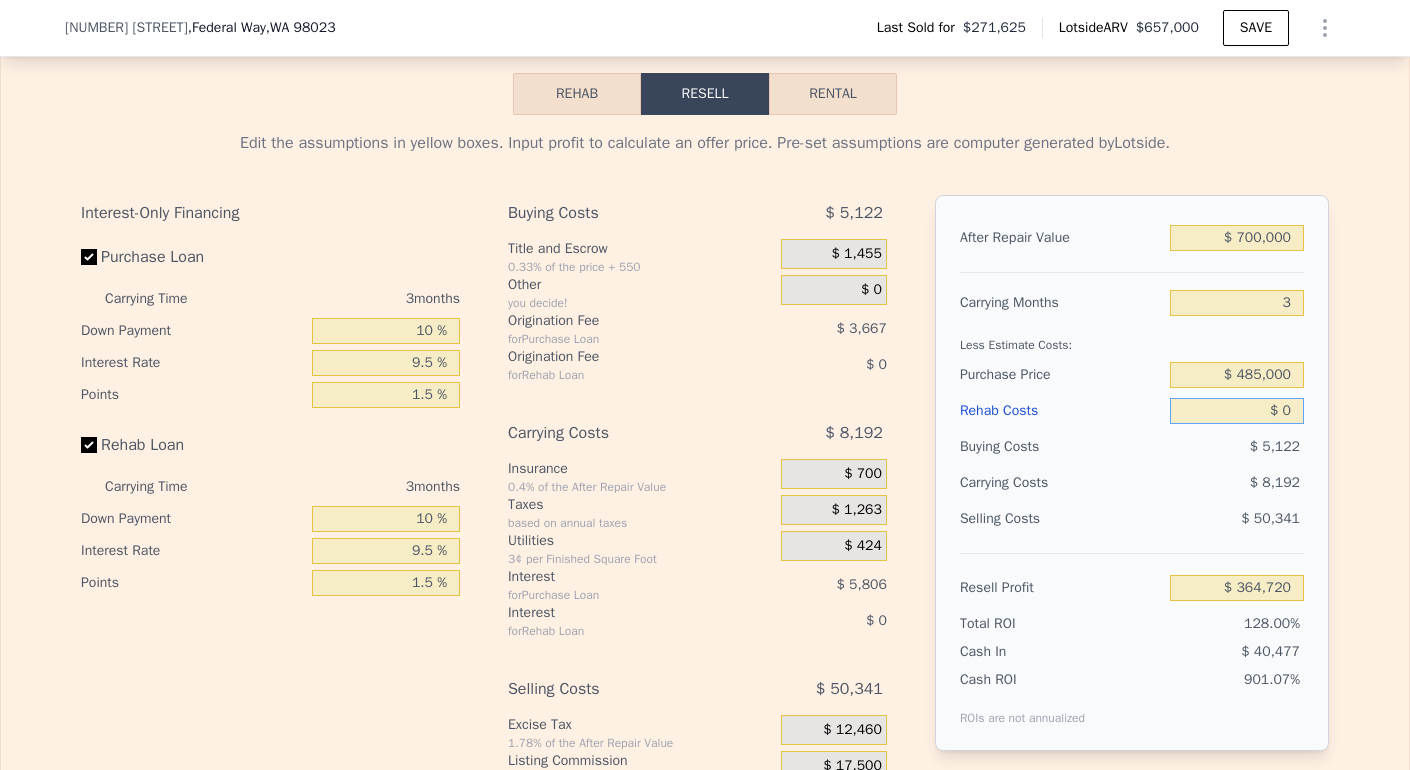 click on "$ 0" at bounding box center (1237, 411) 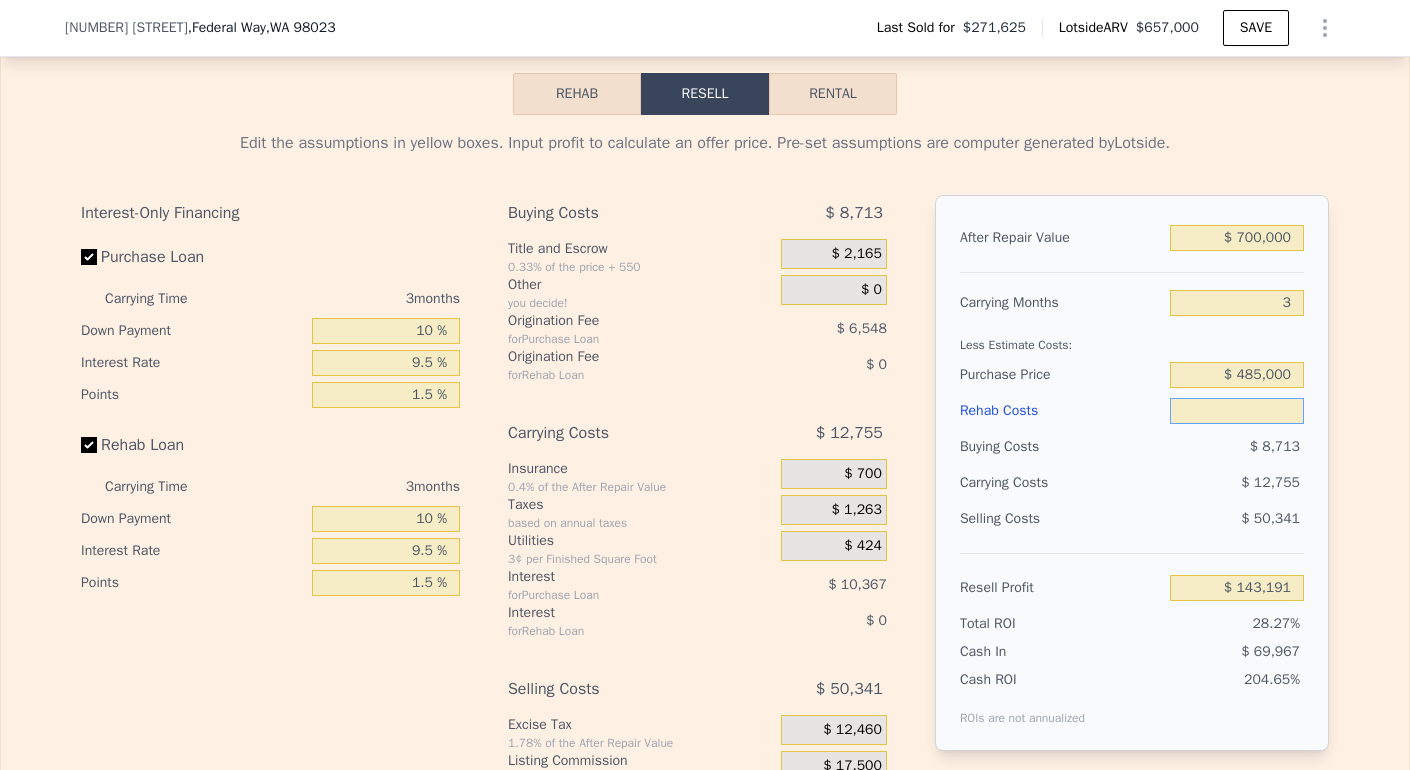 type on "$ 1" 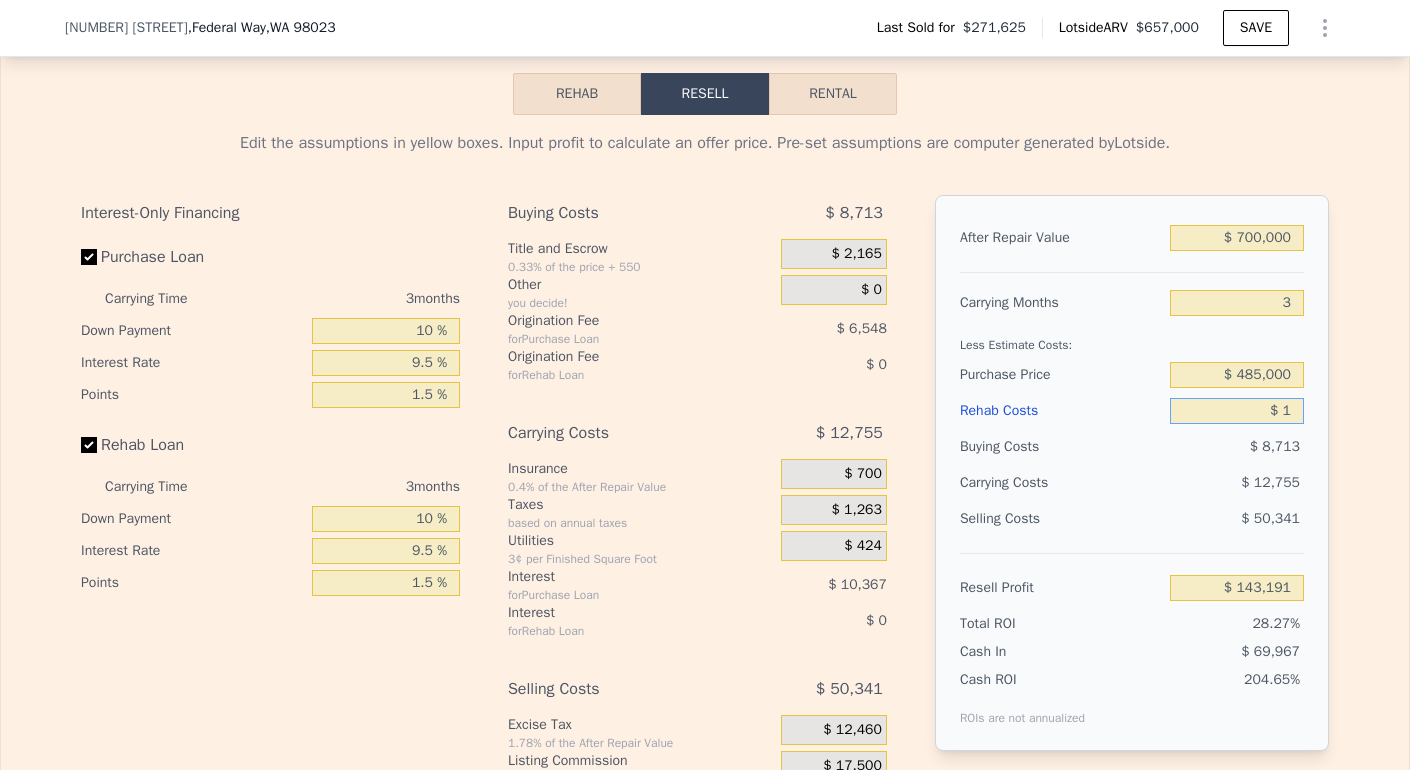 type on "$ 143,190" 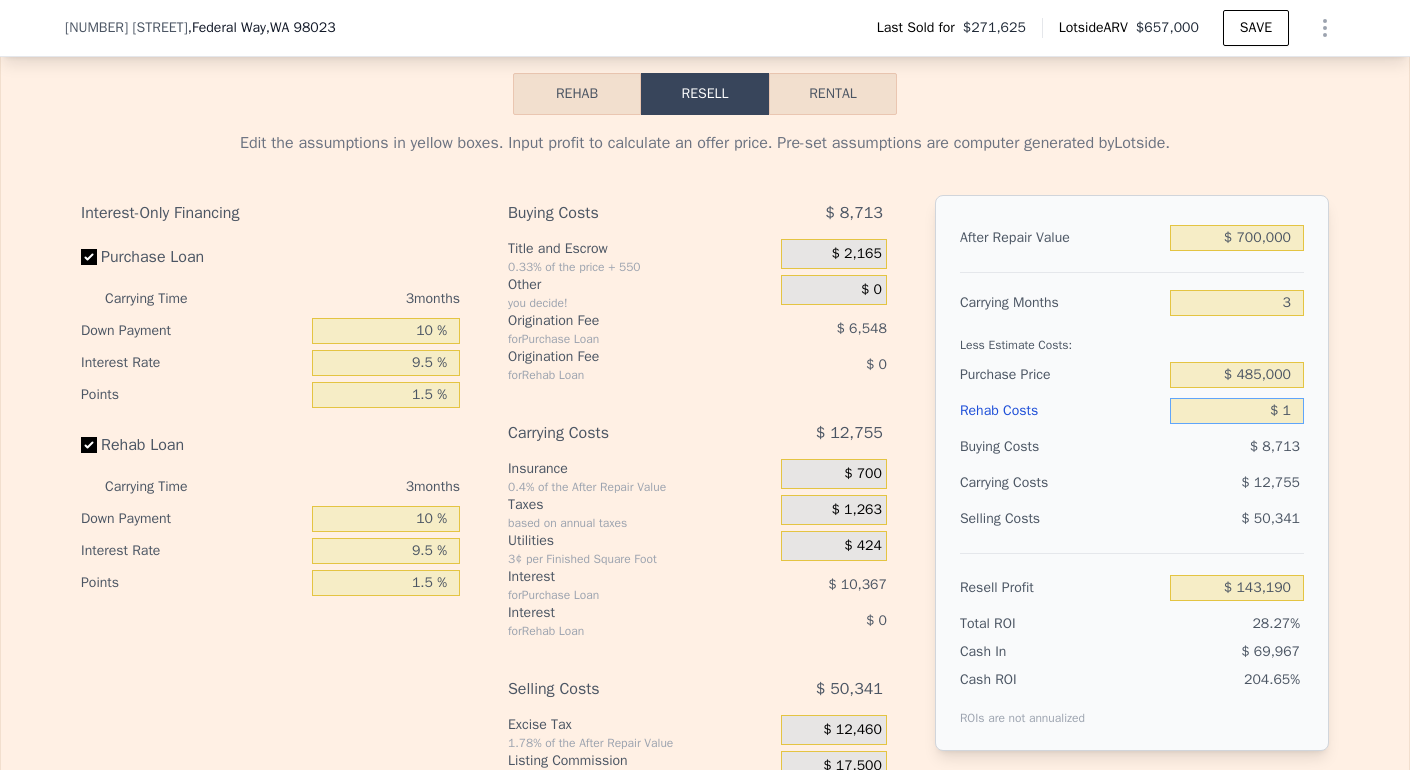 type on "$ 10" 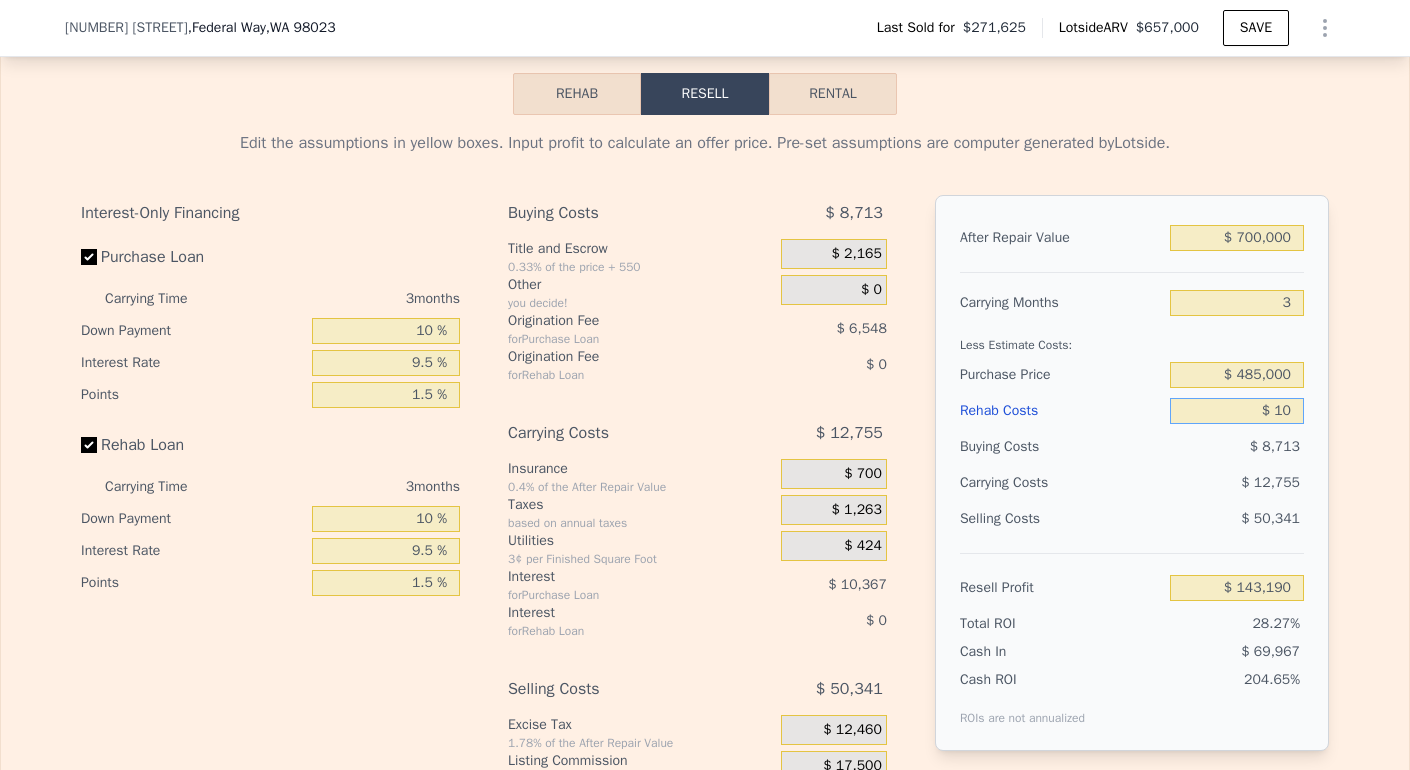 type on "$ 143,181" 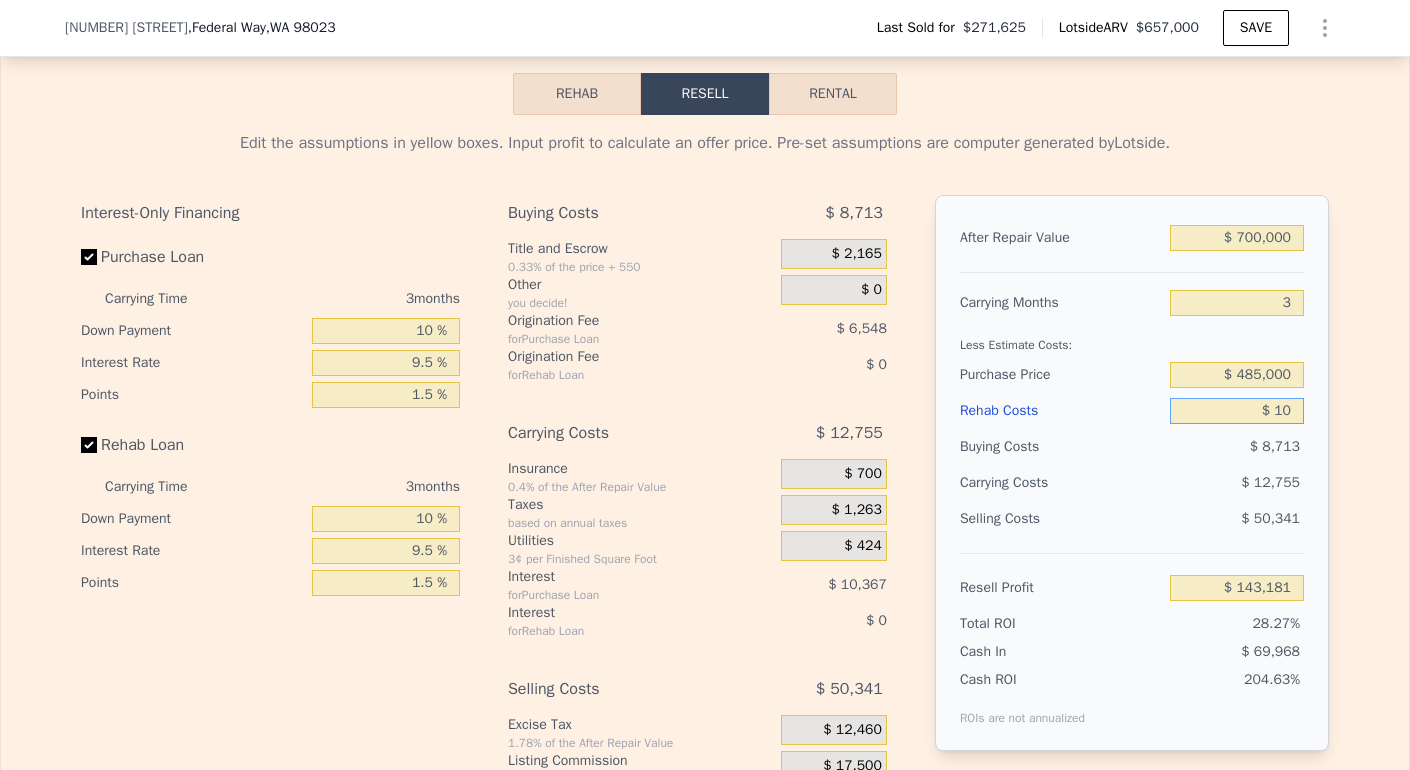 type on "$ 100" 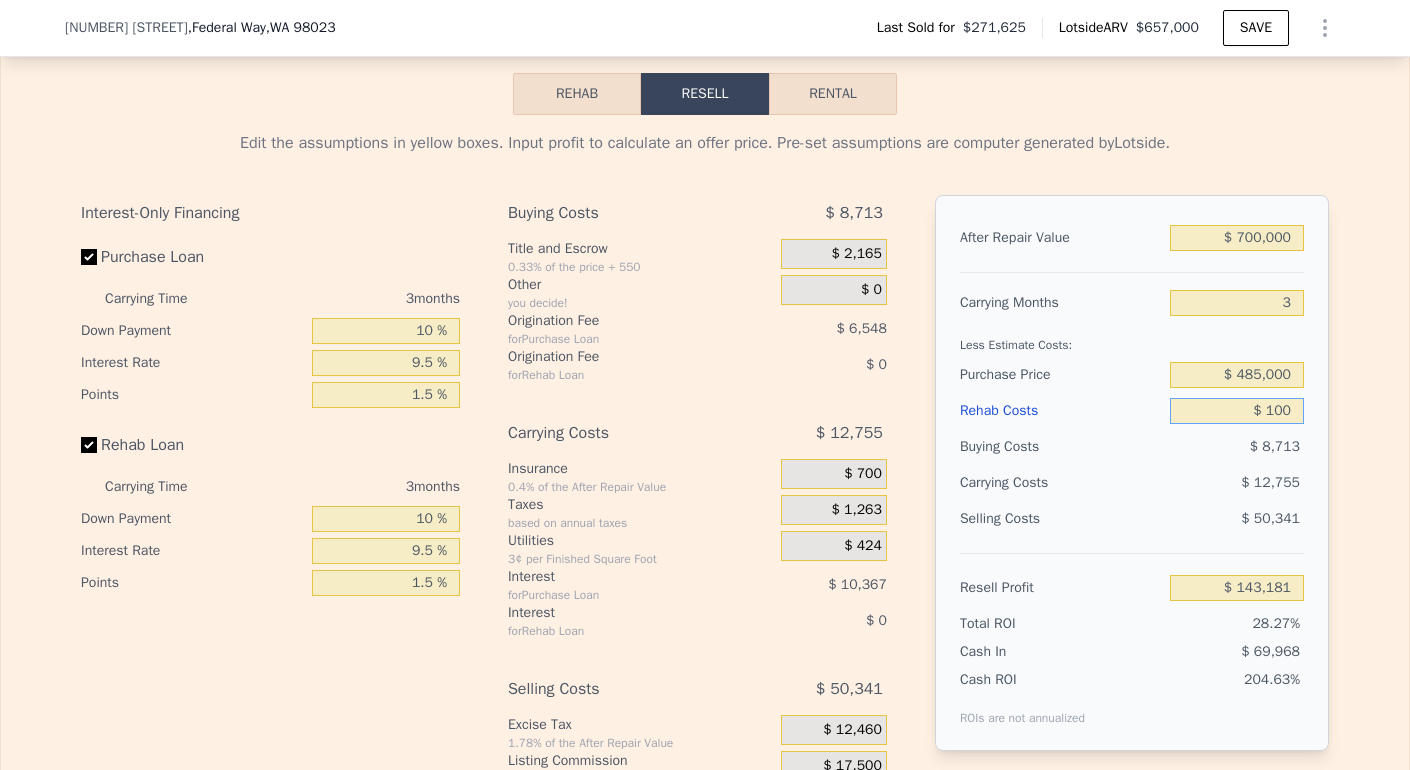 type on "$ 143,087" 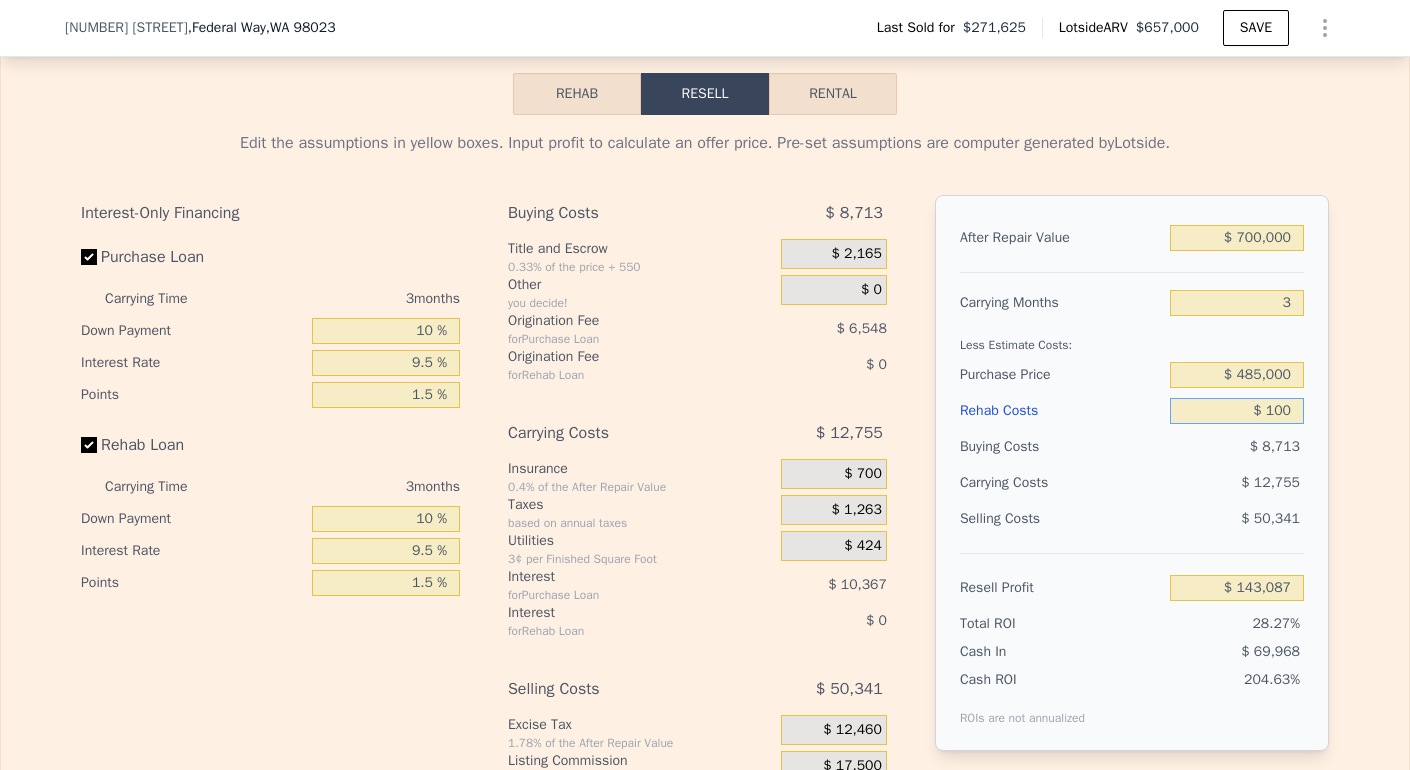 type on "$ 1,000" 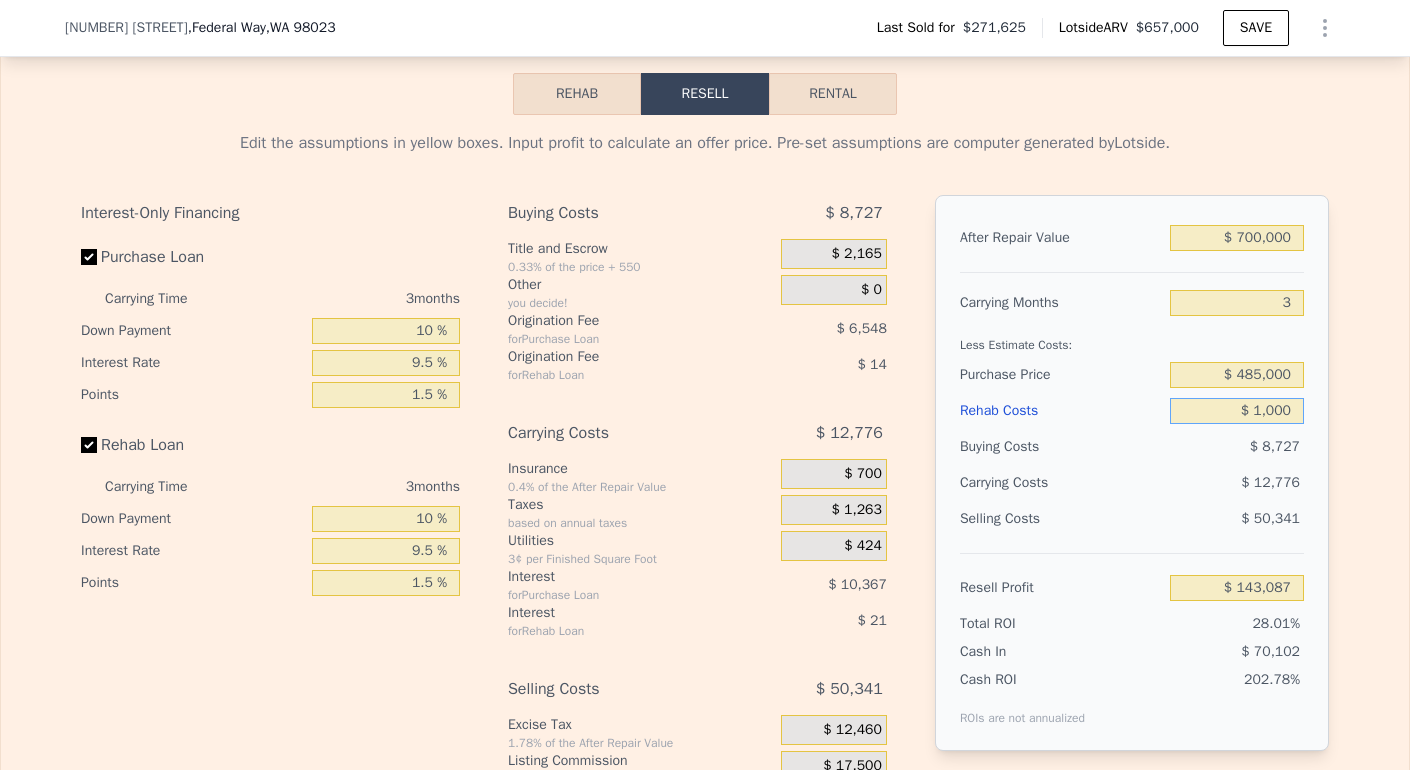 type on "$ 142,156" 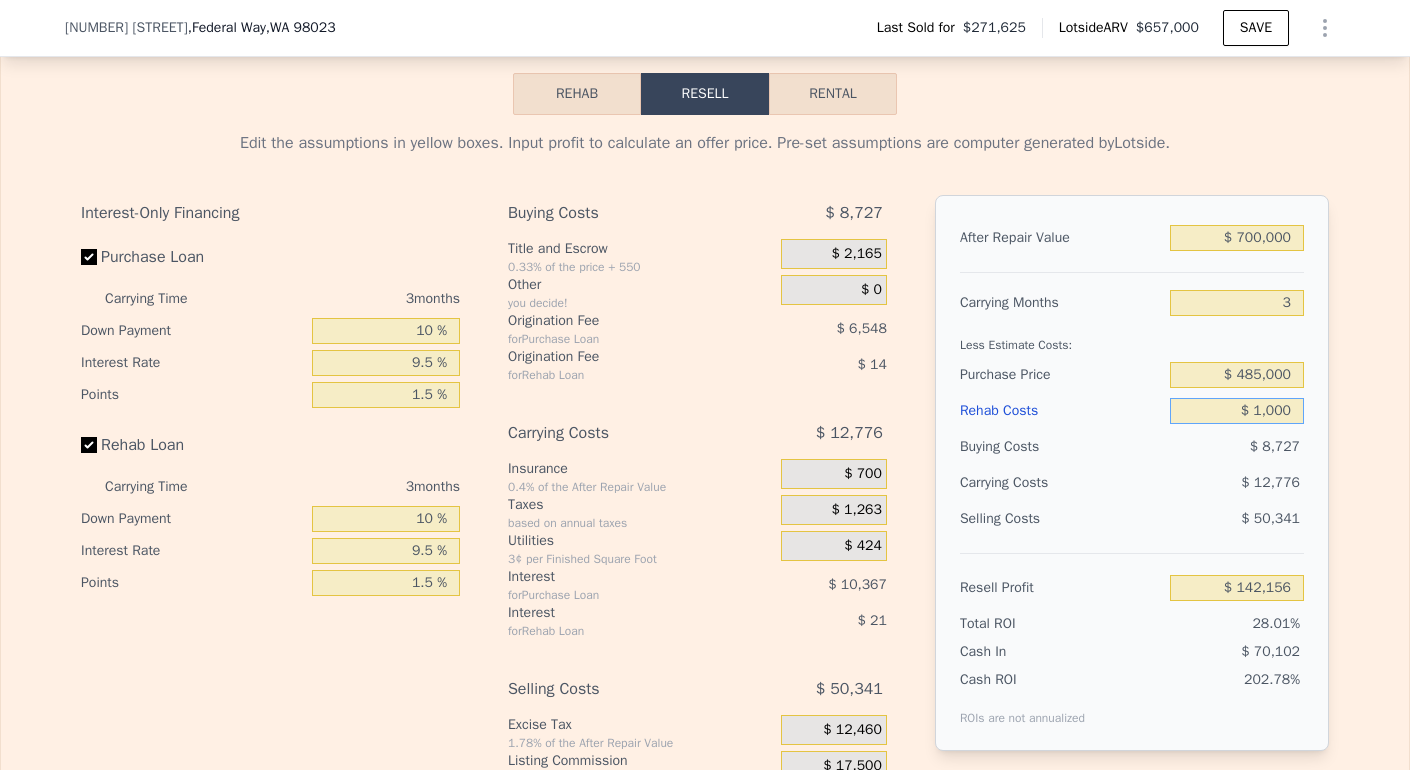 type on "$ 10,000" 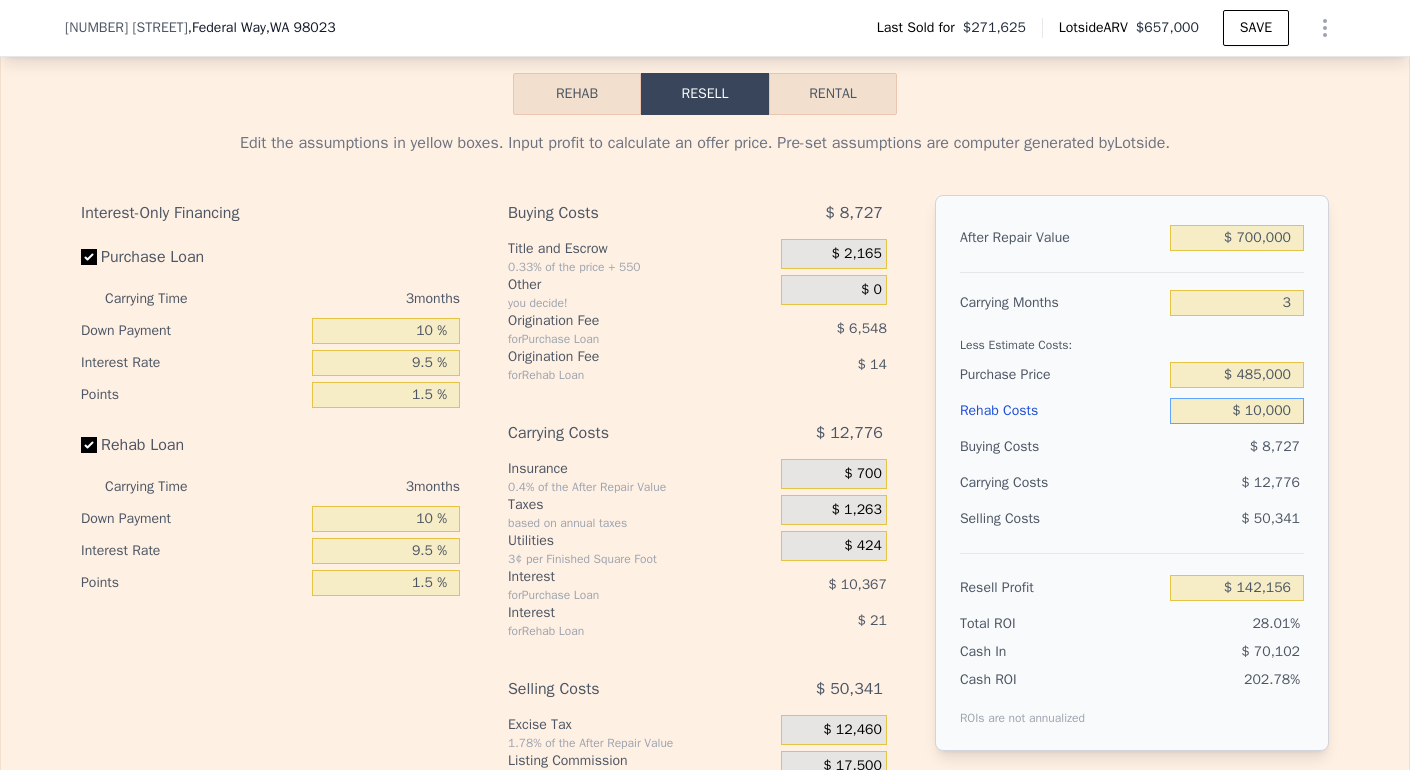 type on "$ 132,843" 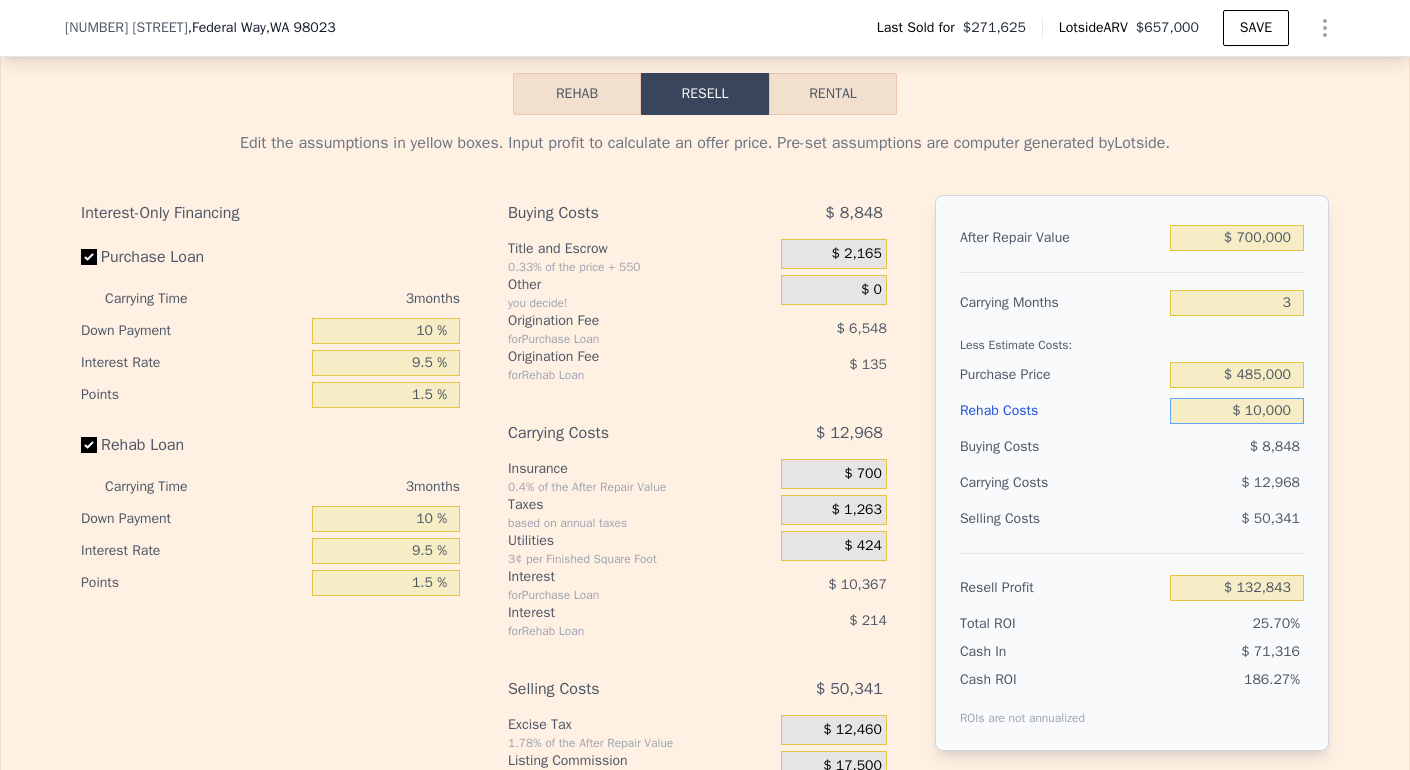 type on "-$ 10,000" 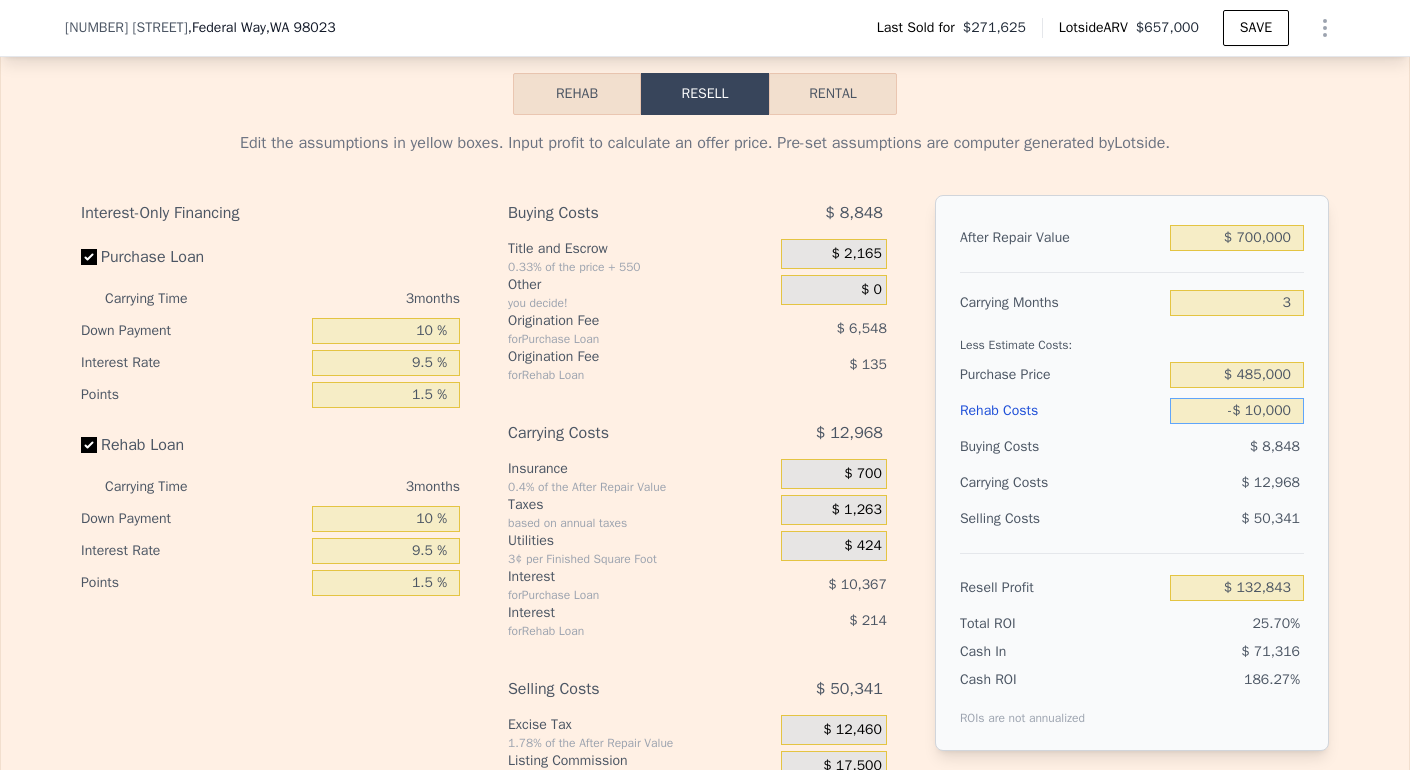 type on "$ 153,539" 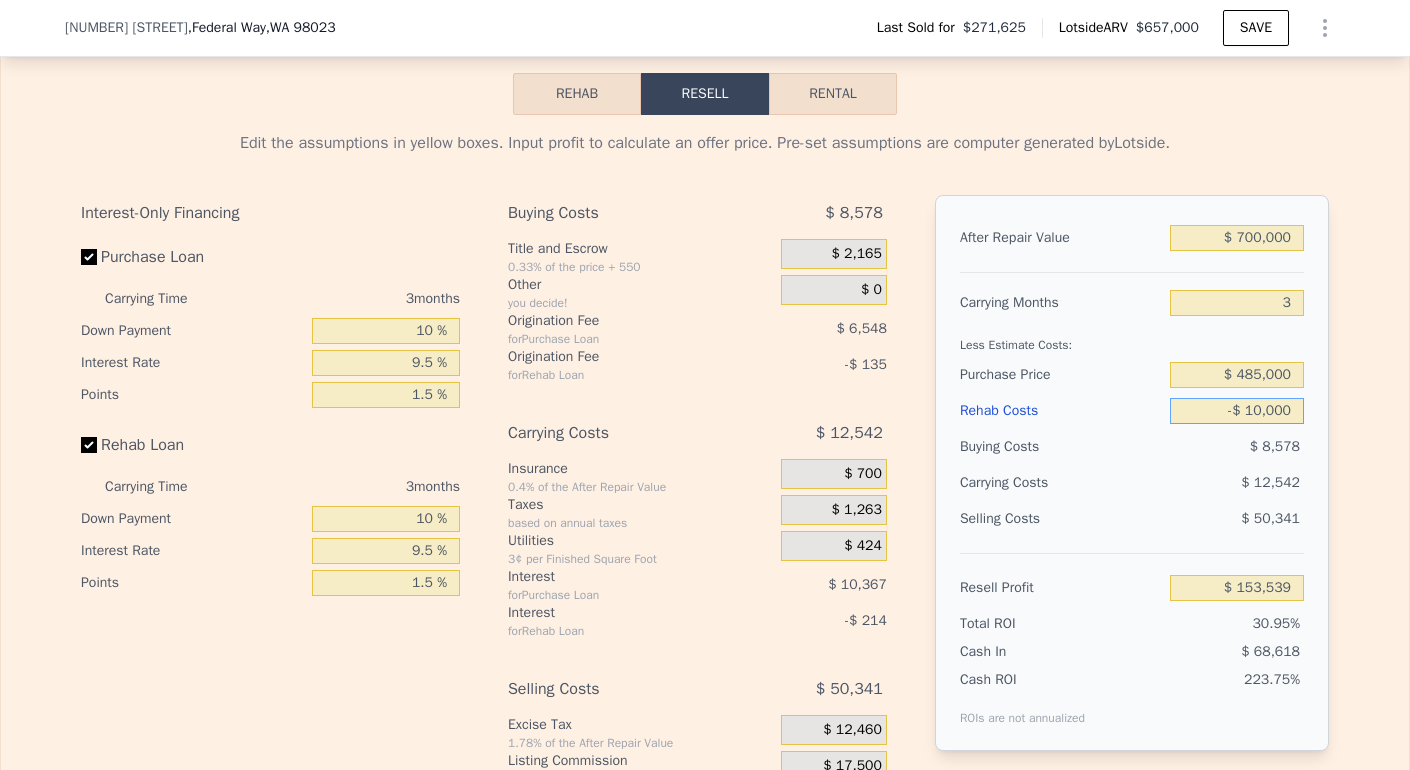 type on "-$ 100,000" 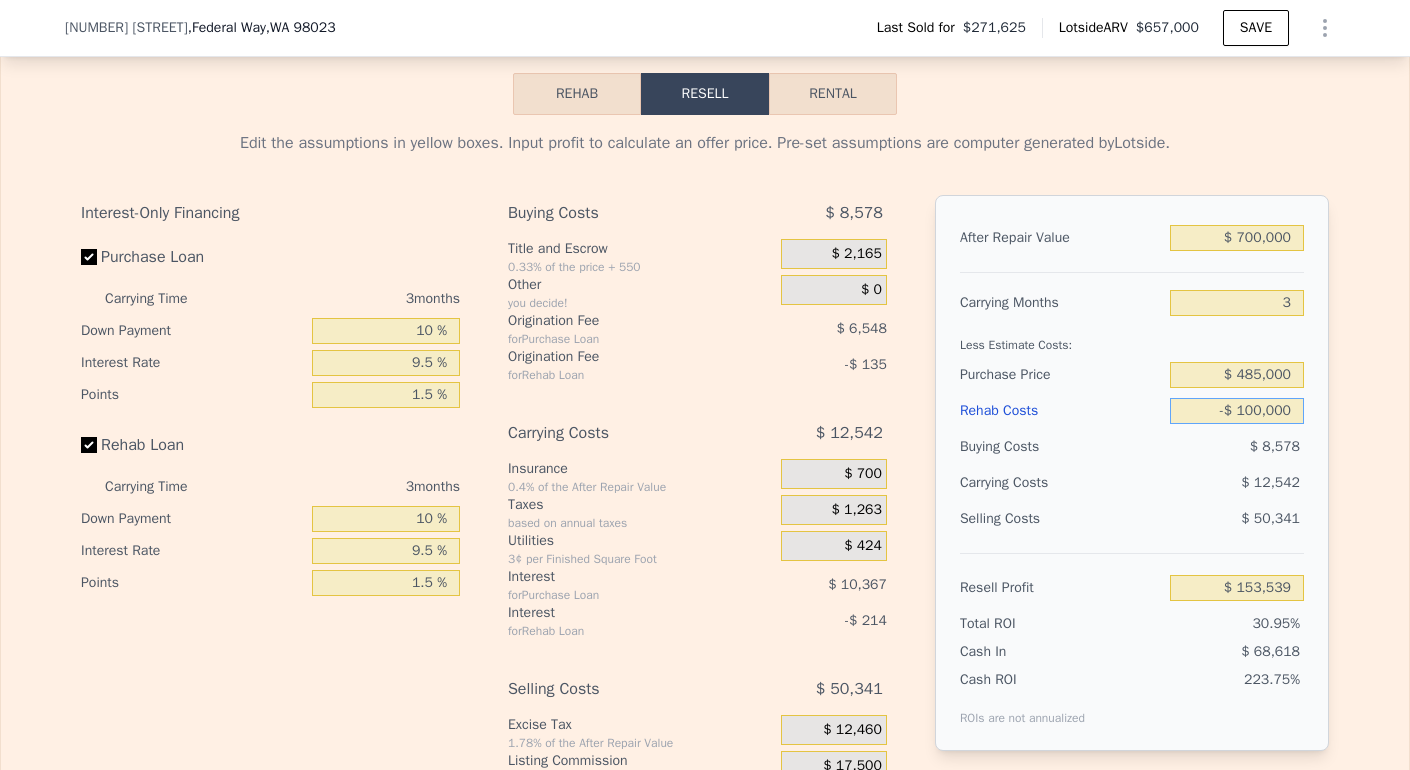 type on "$ 246,680" 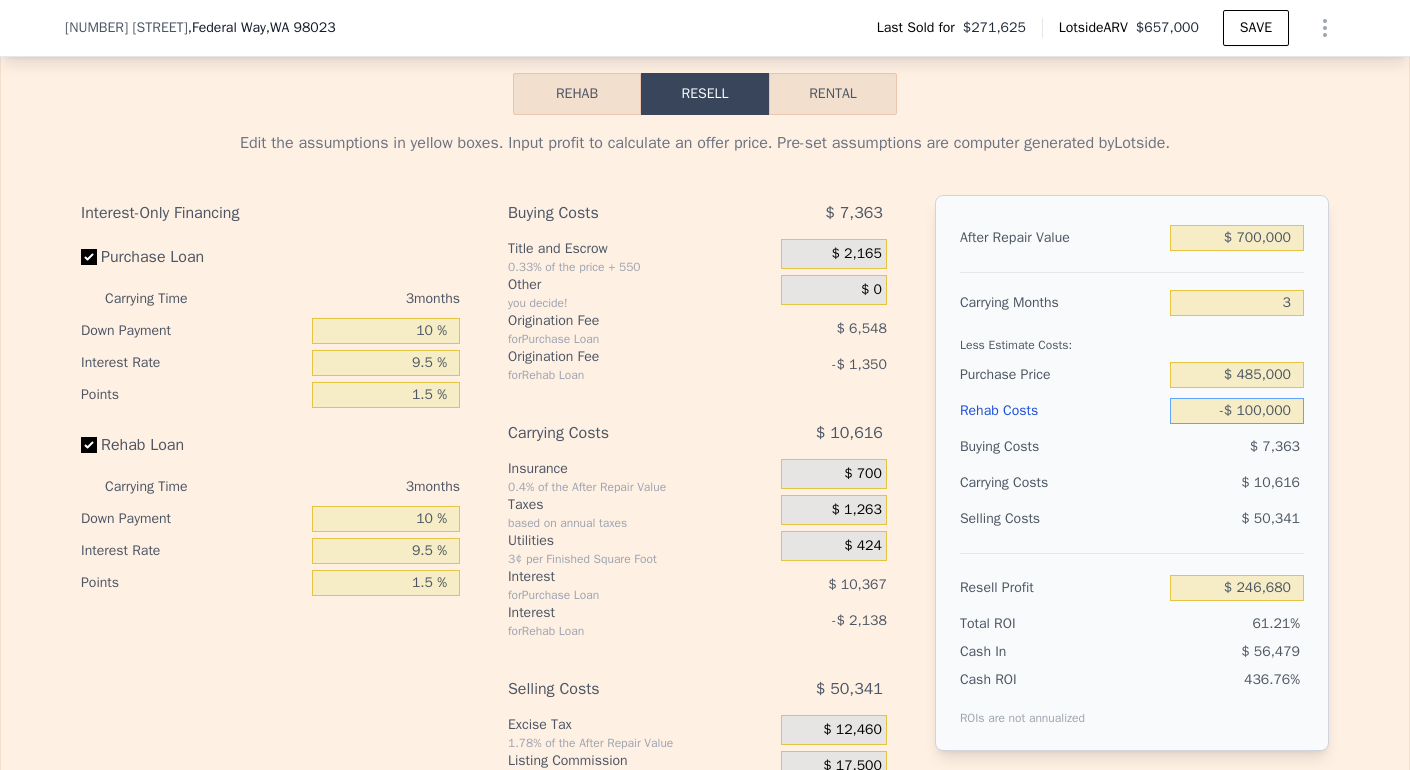 type on "-$ 1,000,000" 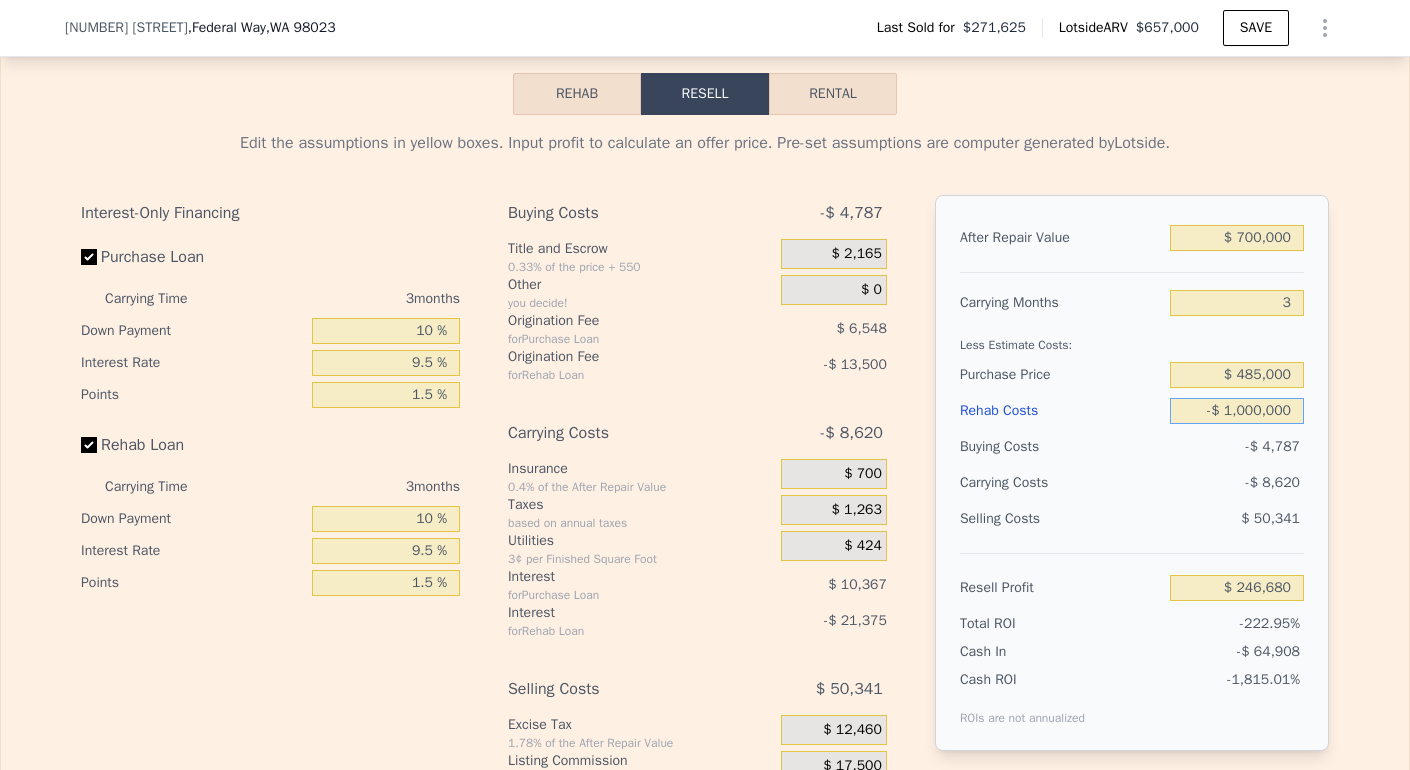 type on "$ 1,178,066" 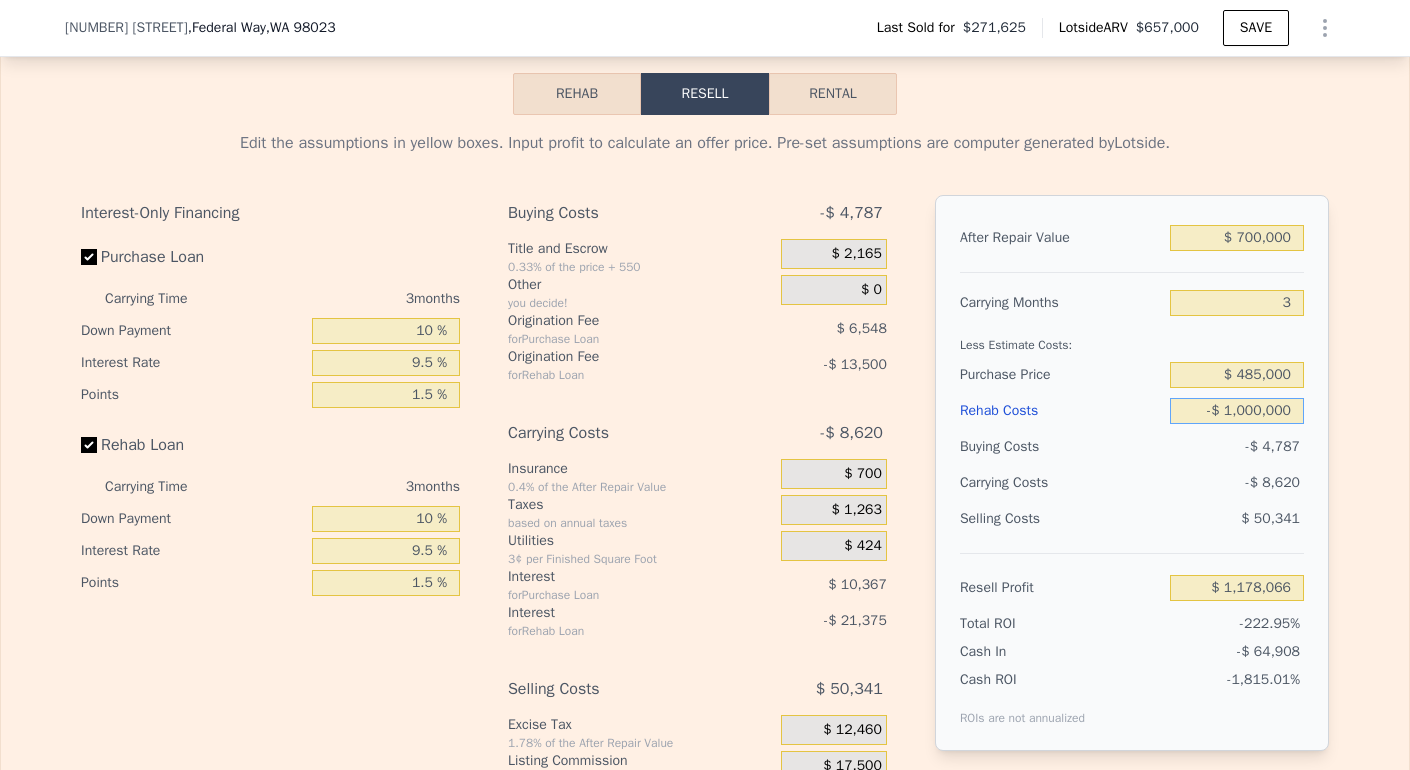 type on "-$ 100,000" 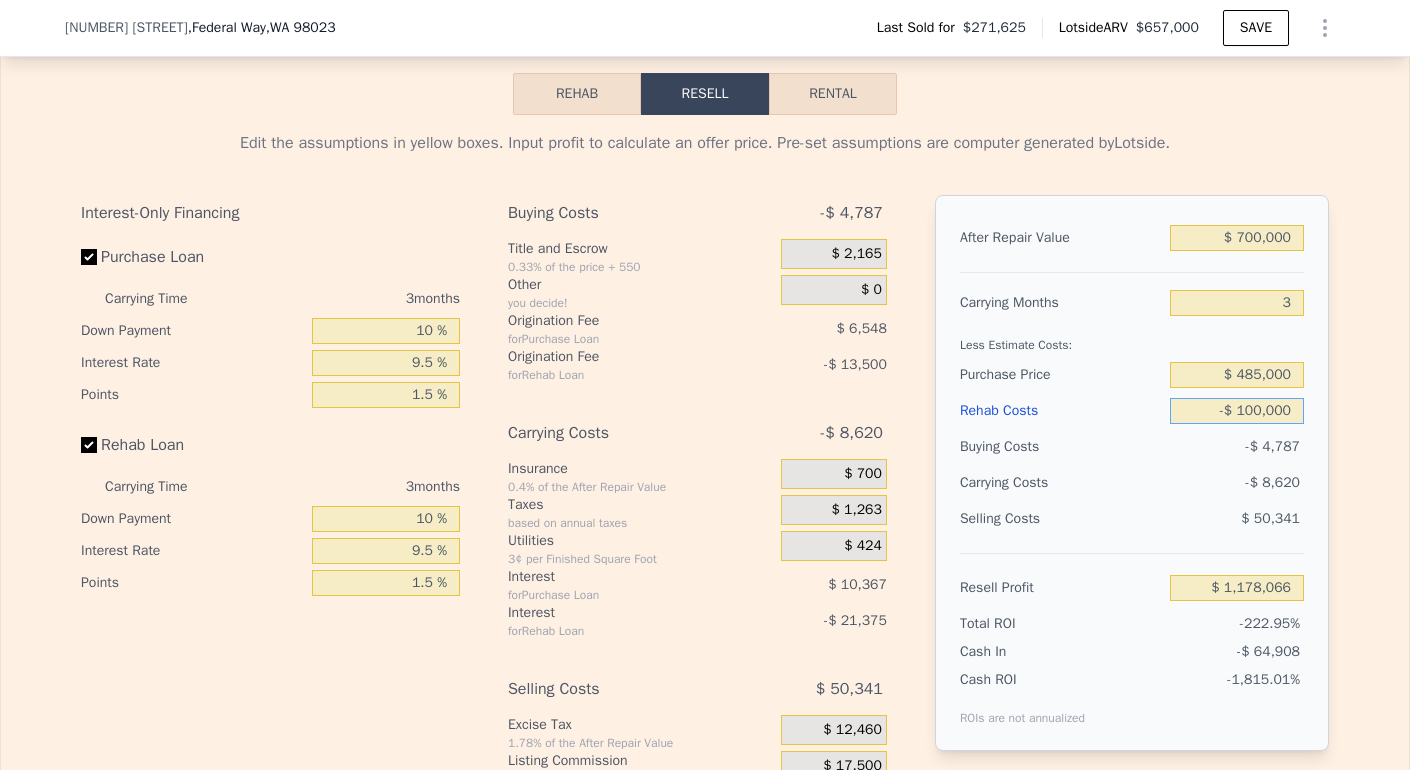 type on "$ 246,680" 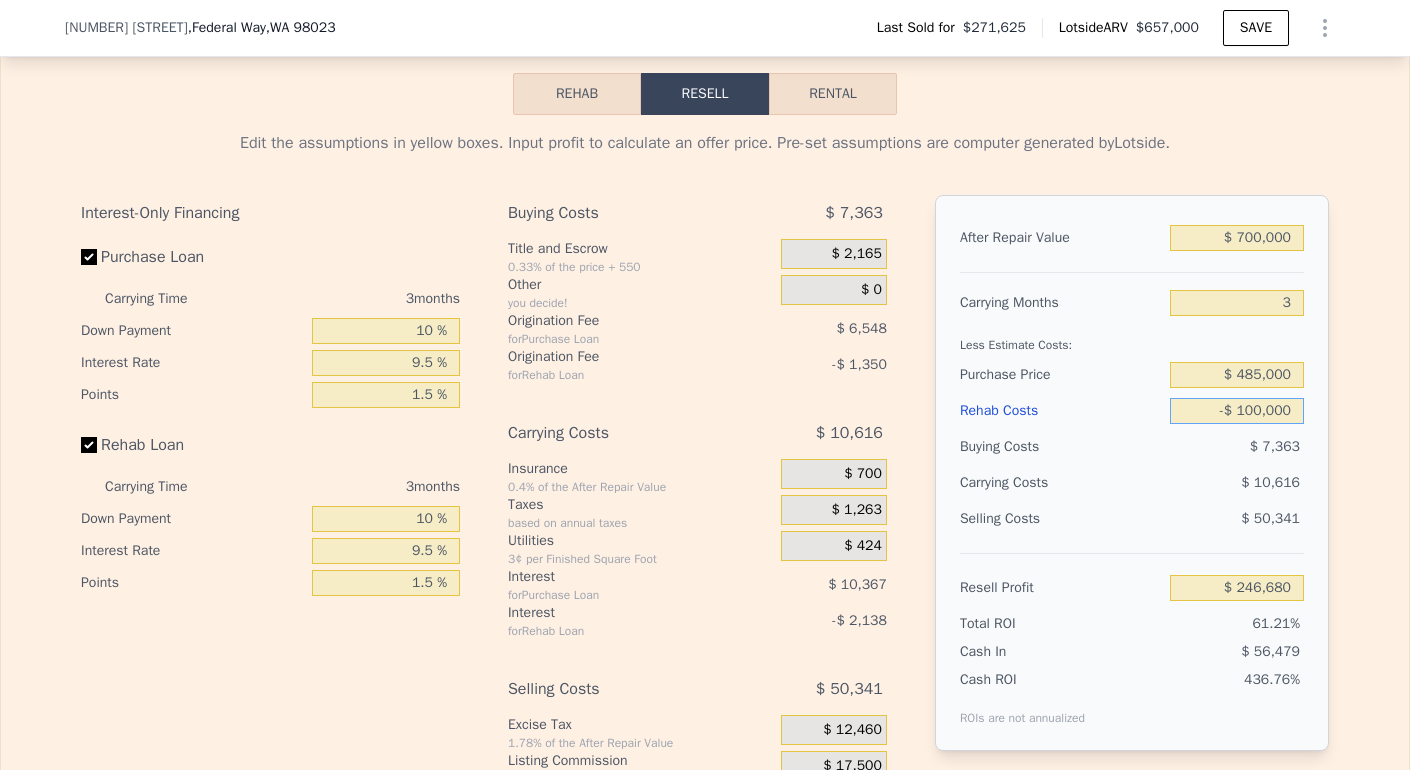 click on "-$ 100,000" at bounding box center [1237, 411] 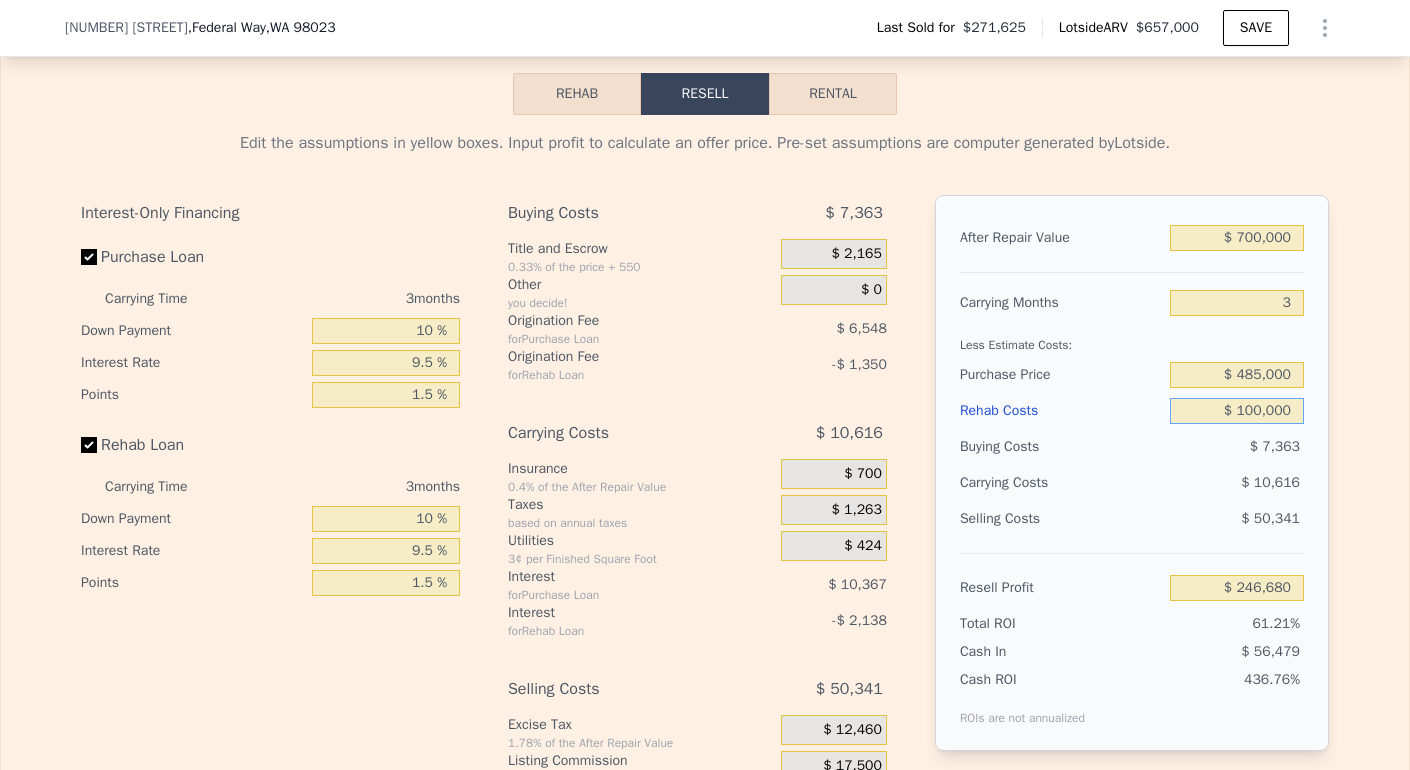 type on "$ 39,702" 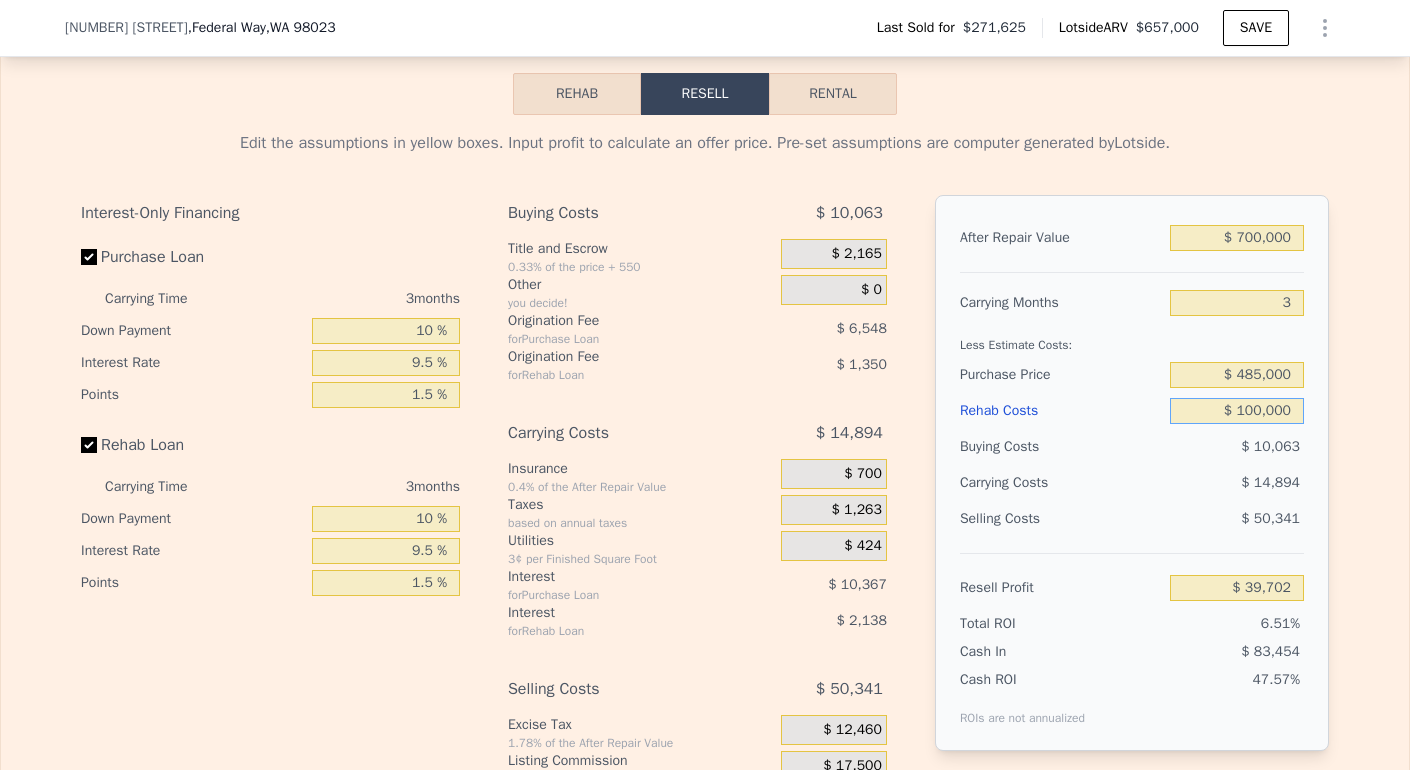 type on "$ 100,000" 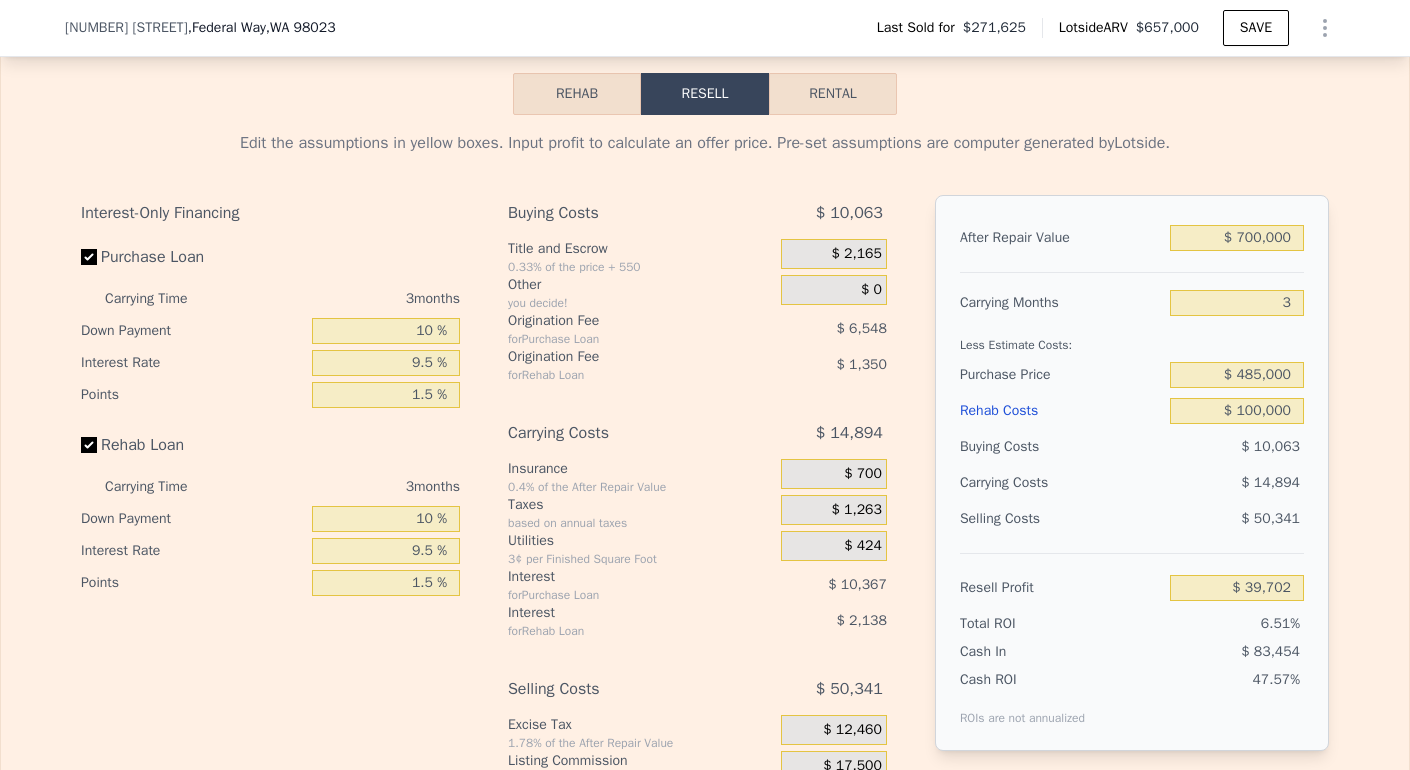 click on "$ 14,894" at bounding box center [1198, 483] 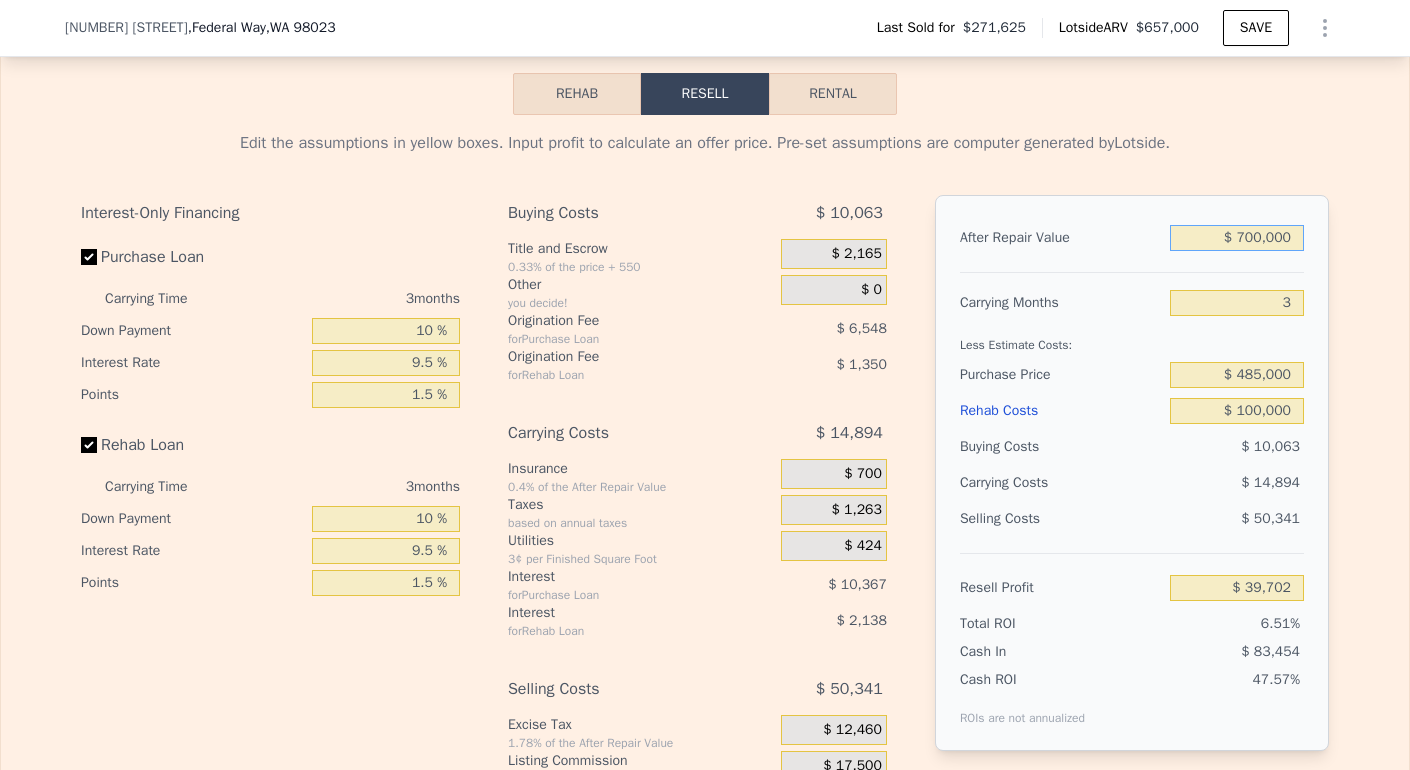 click on "$ 700,000" at bounding box center [1237, 238] 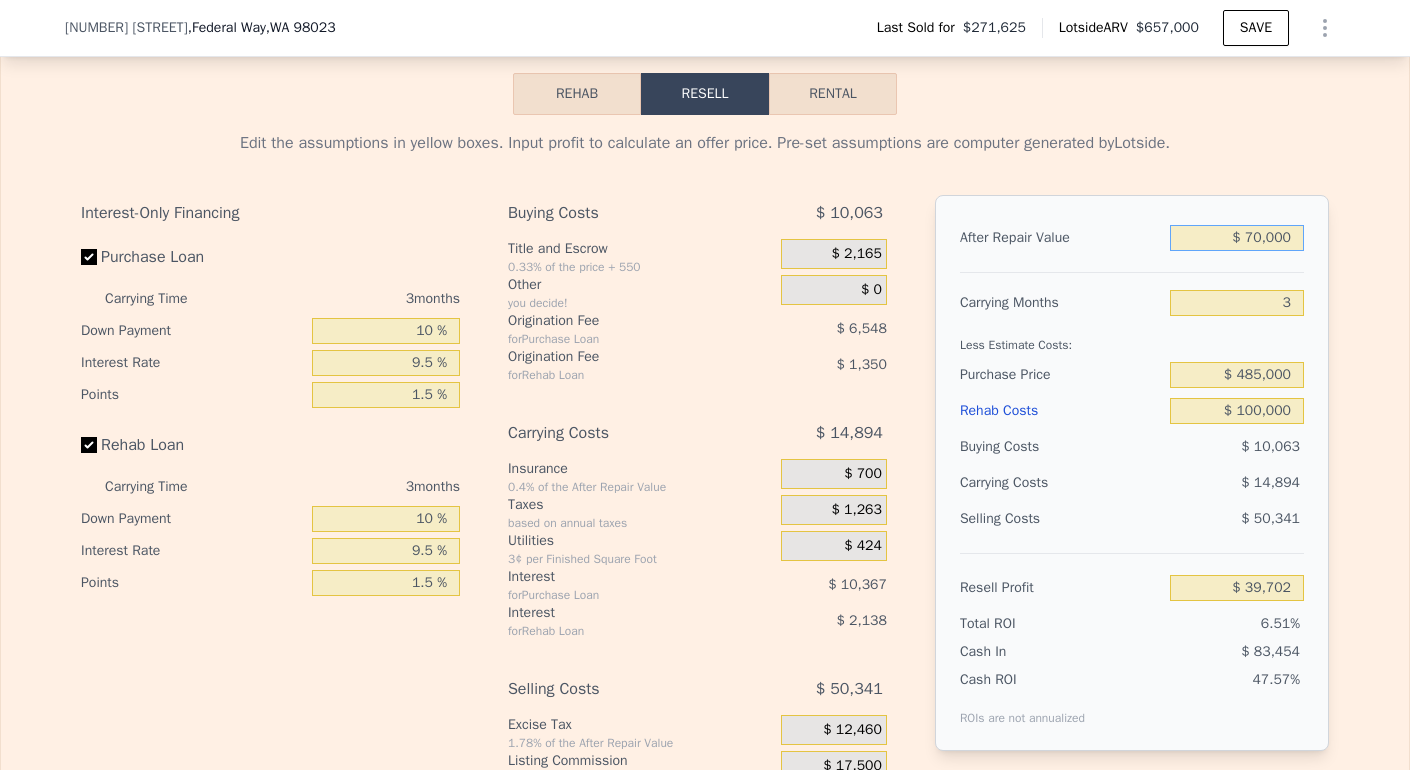 type on "-$ 544,856" 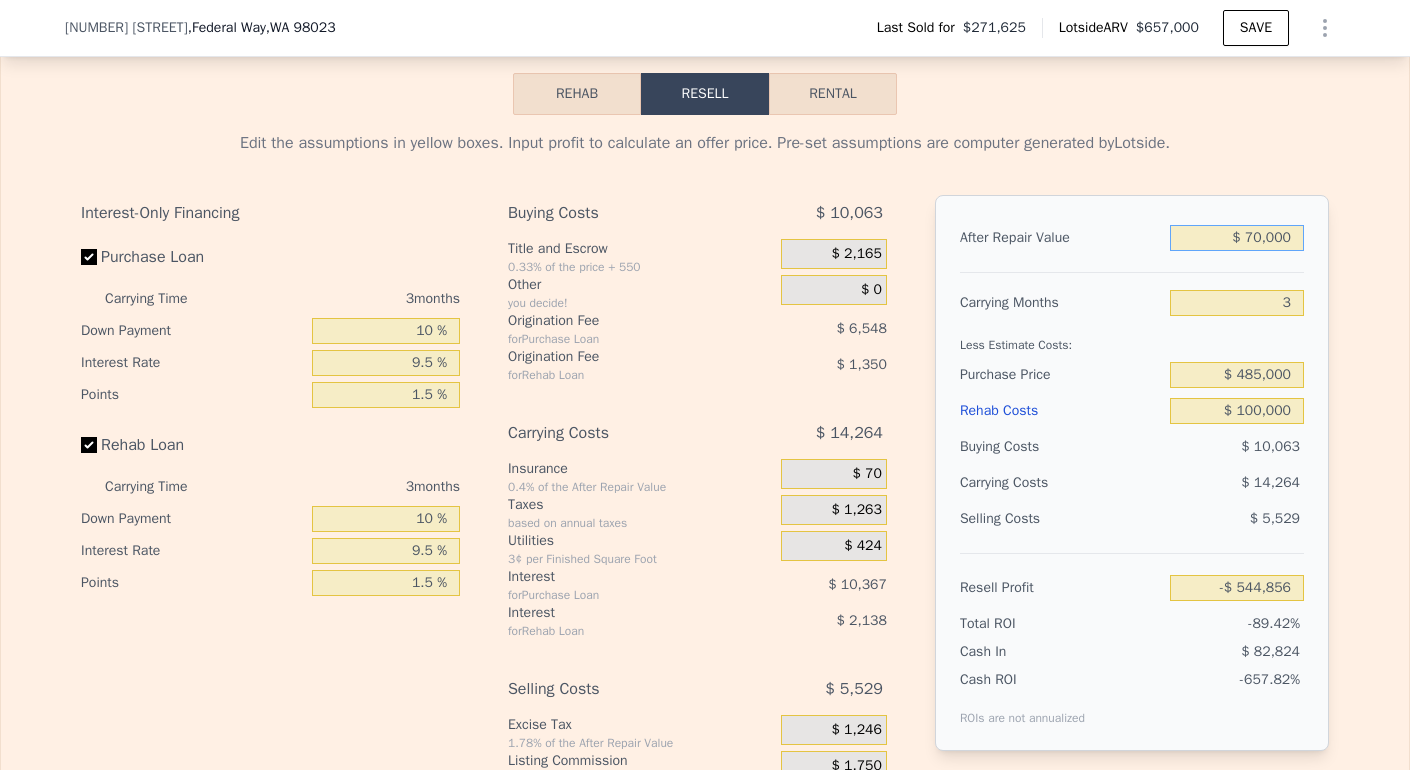 type on "$ 720,000" 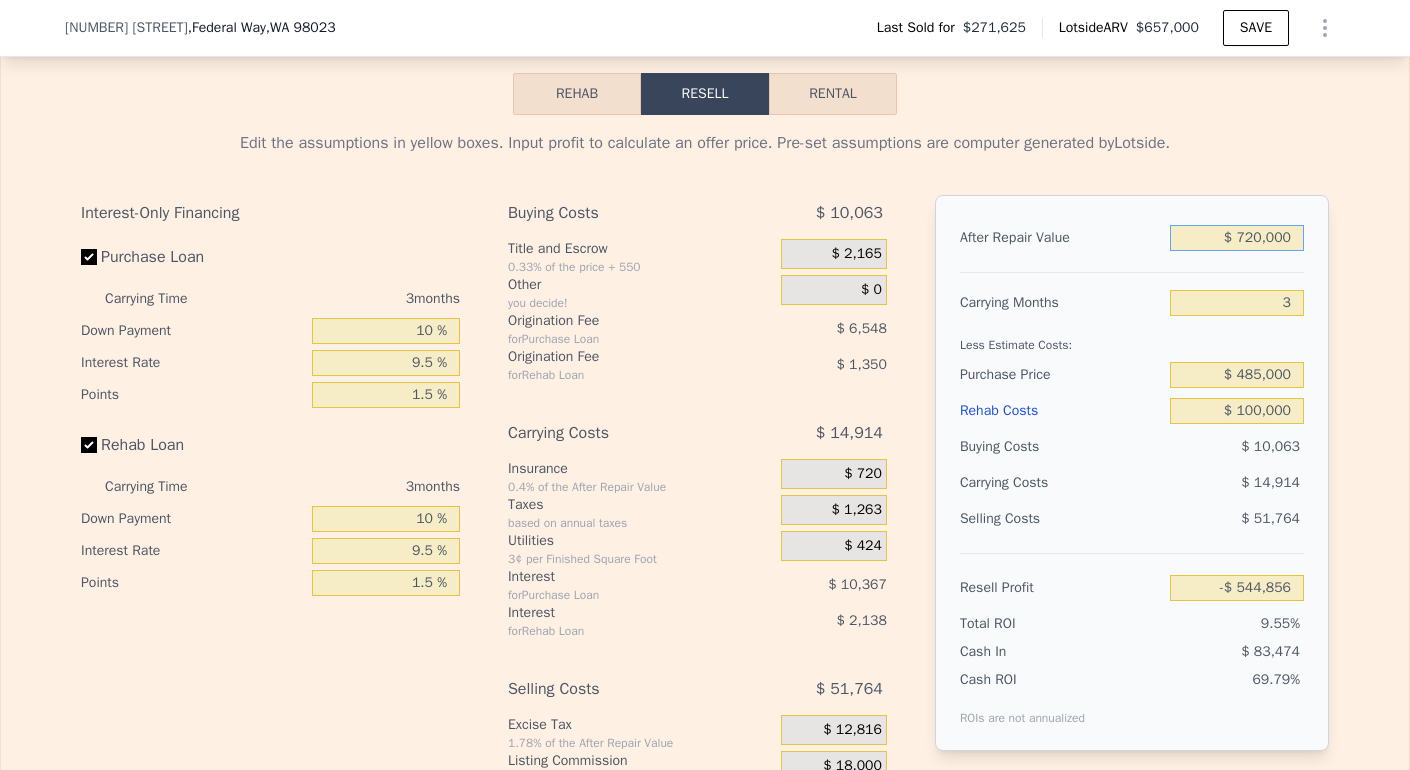 type on "$ 58,259" 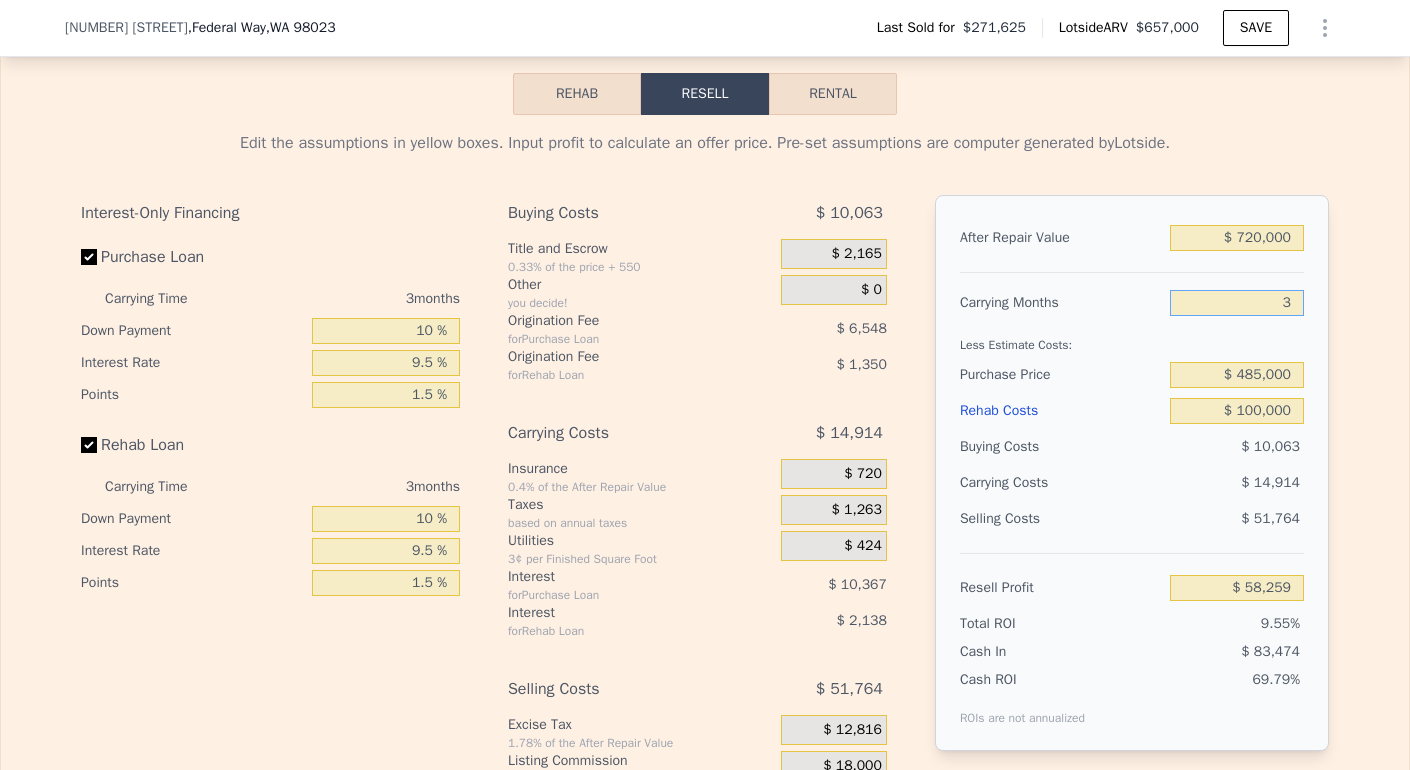 click on "3" at bounding box center (1237, 303) 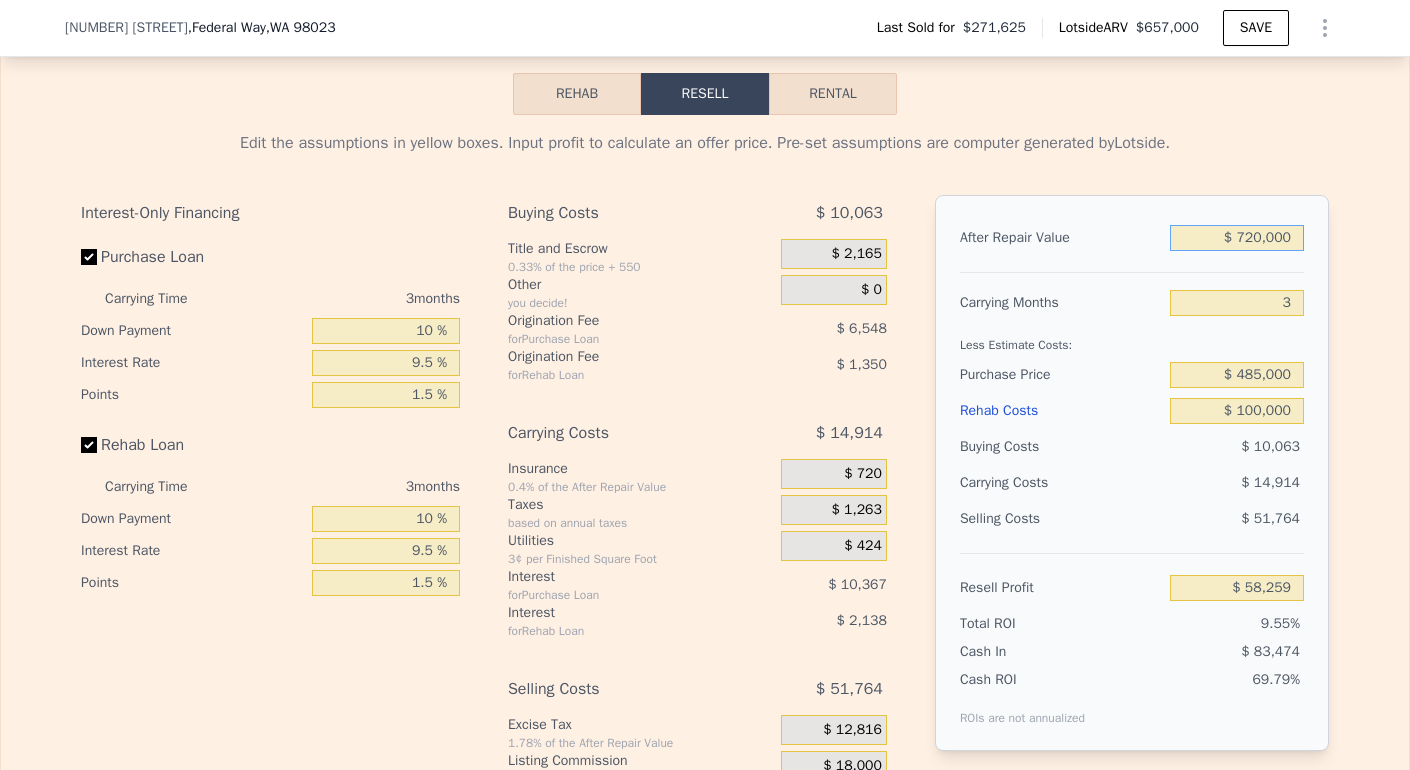 click on "$ 720,000" at bounding box center (1237, 238) 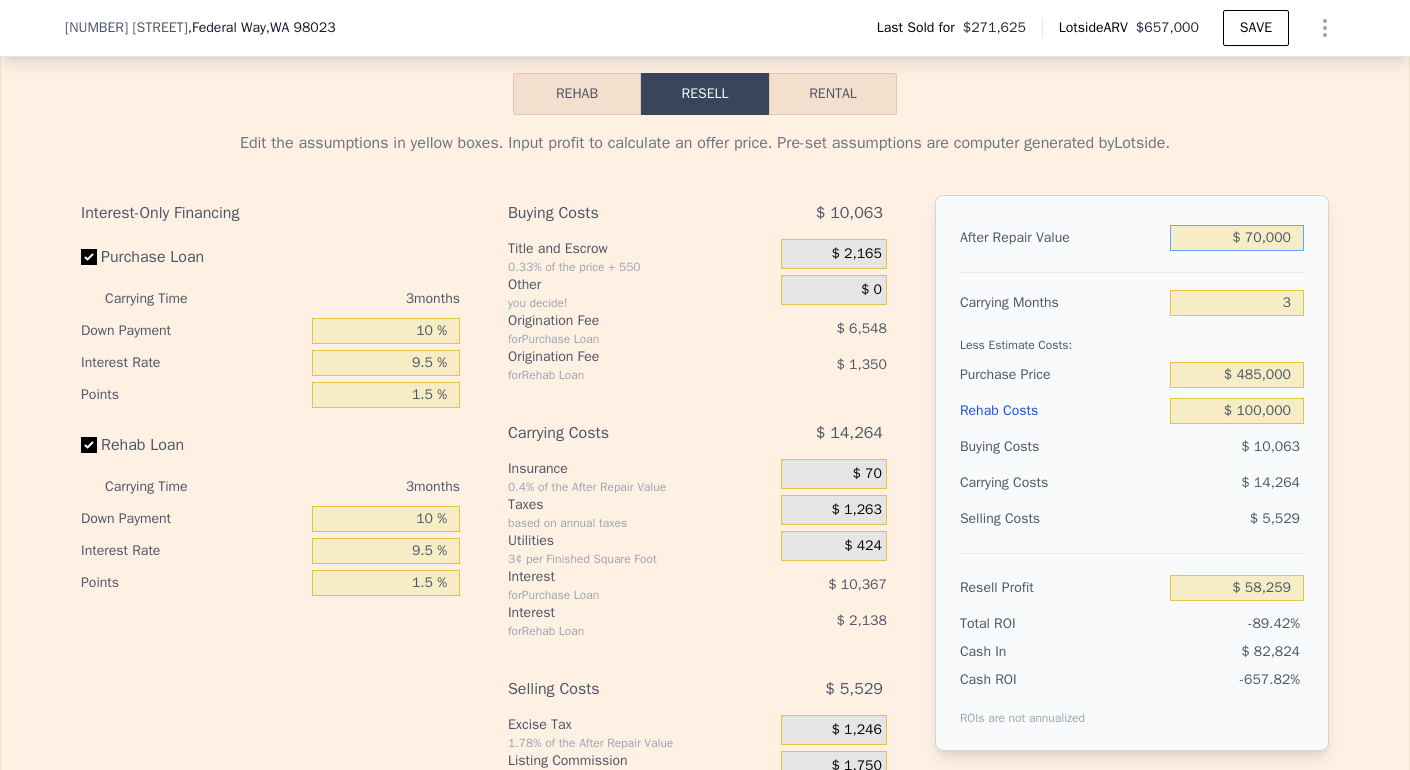 type on "-$ 544,856" 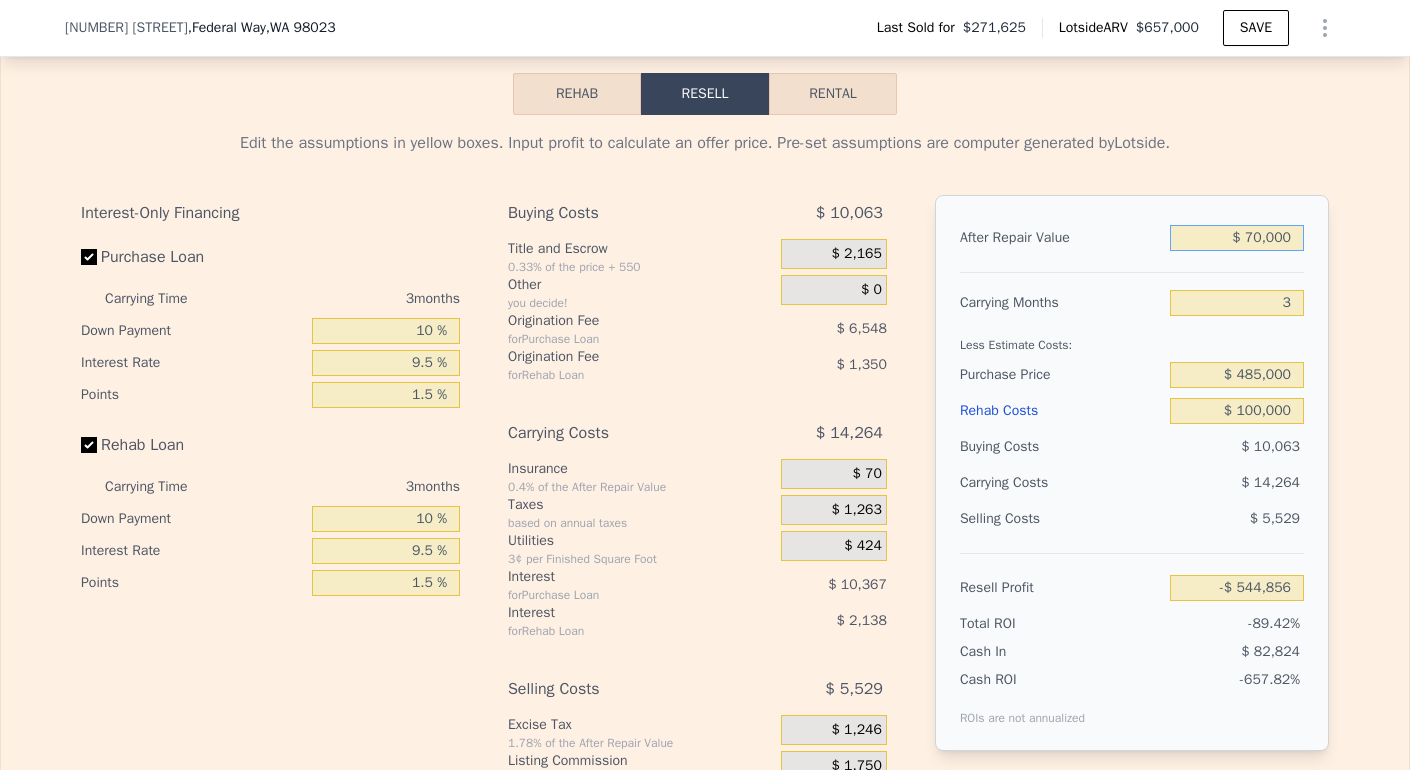 type on "$ 730,000" 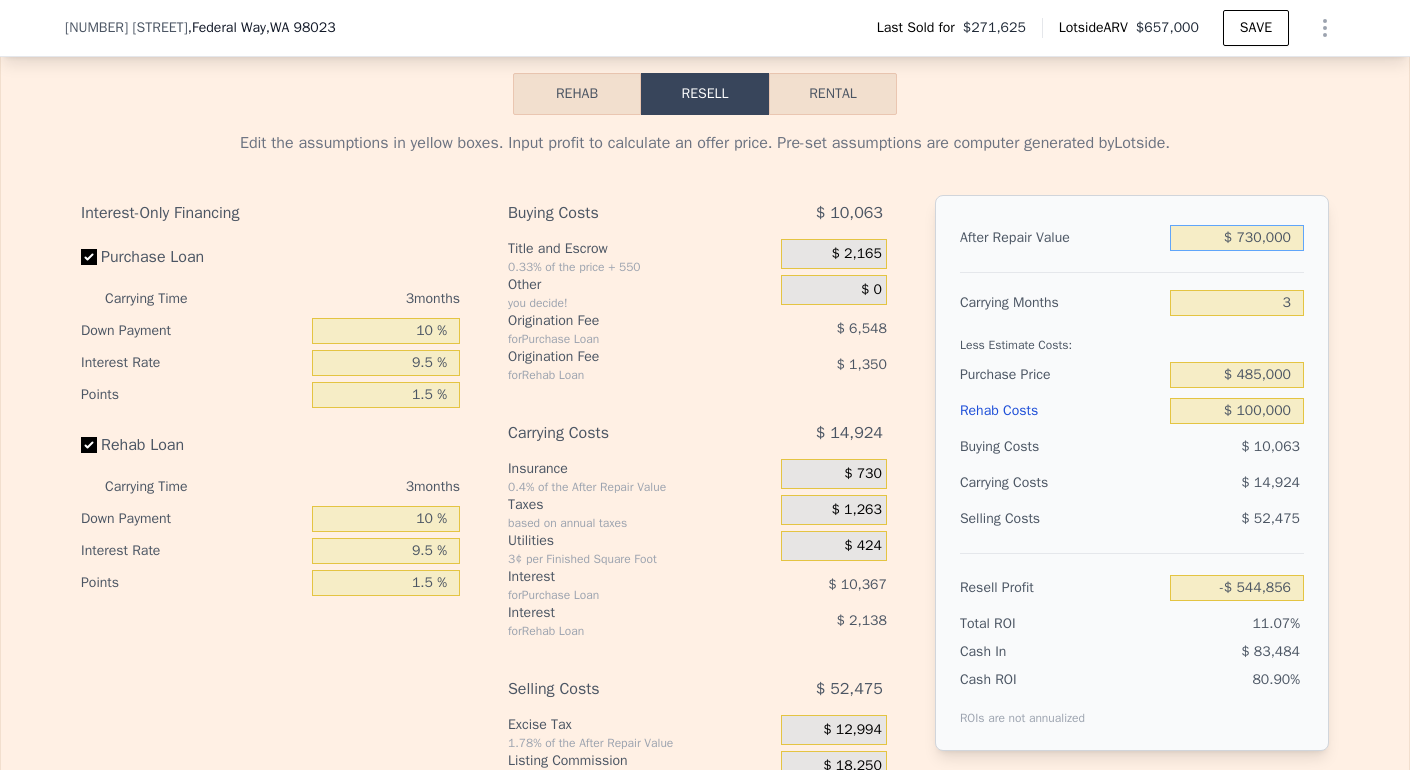 type on "$ 67,538" 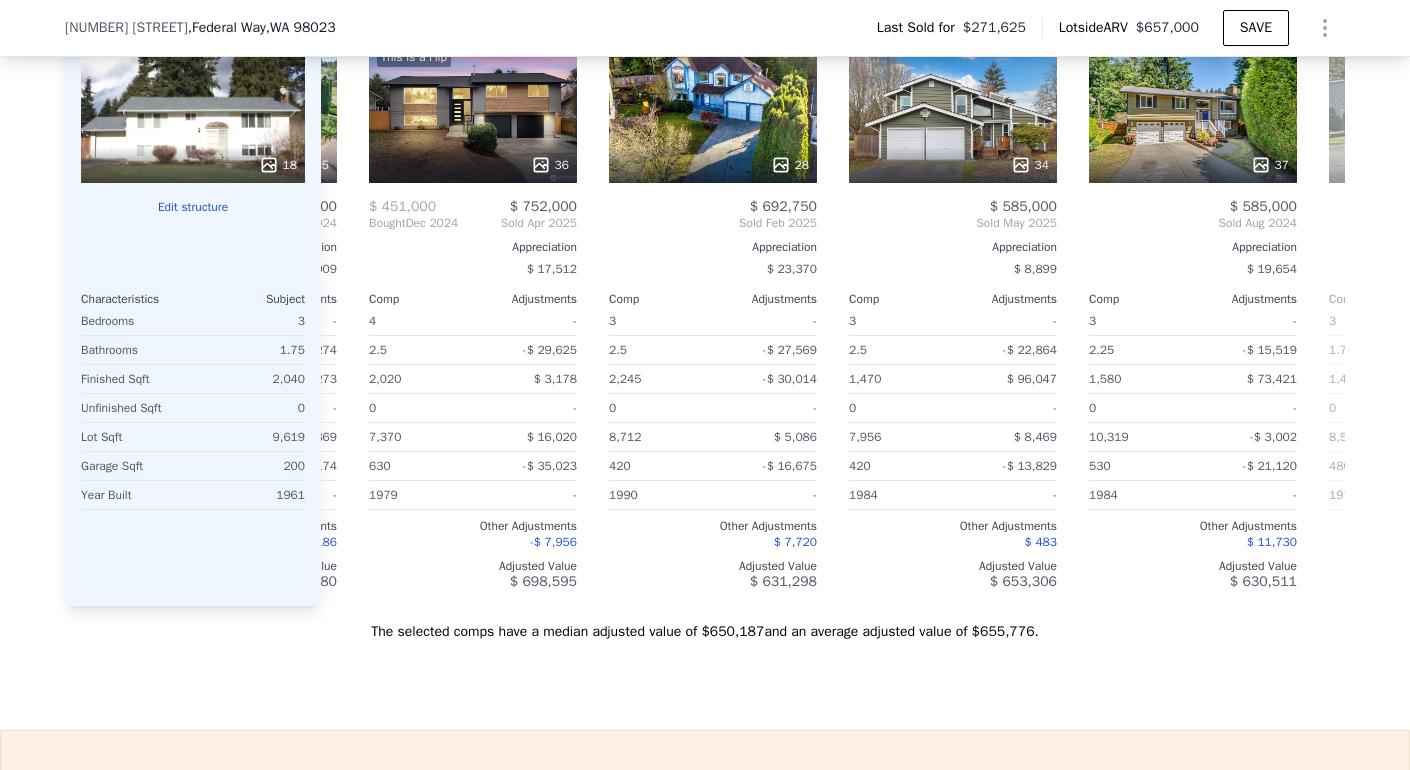 type on "$ 730,000" 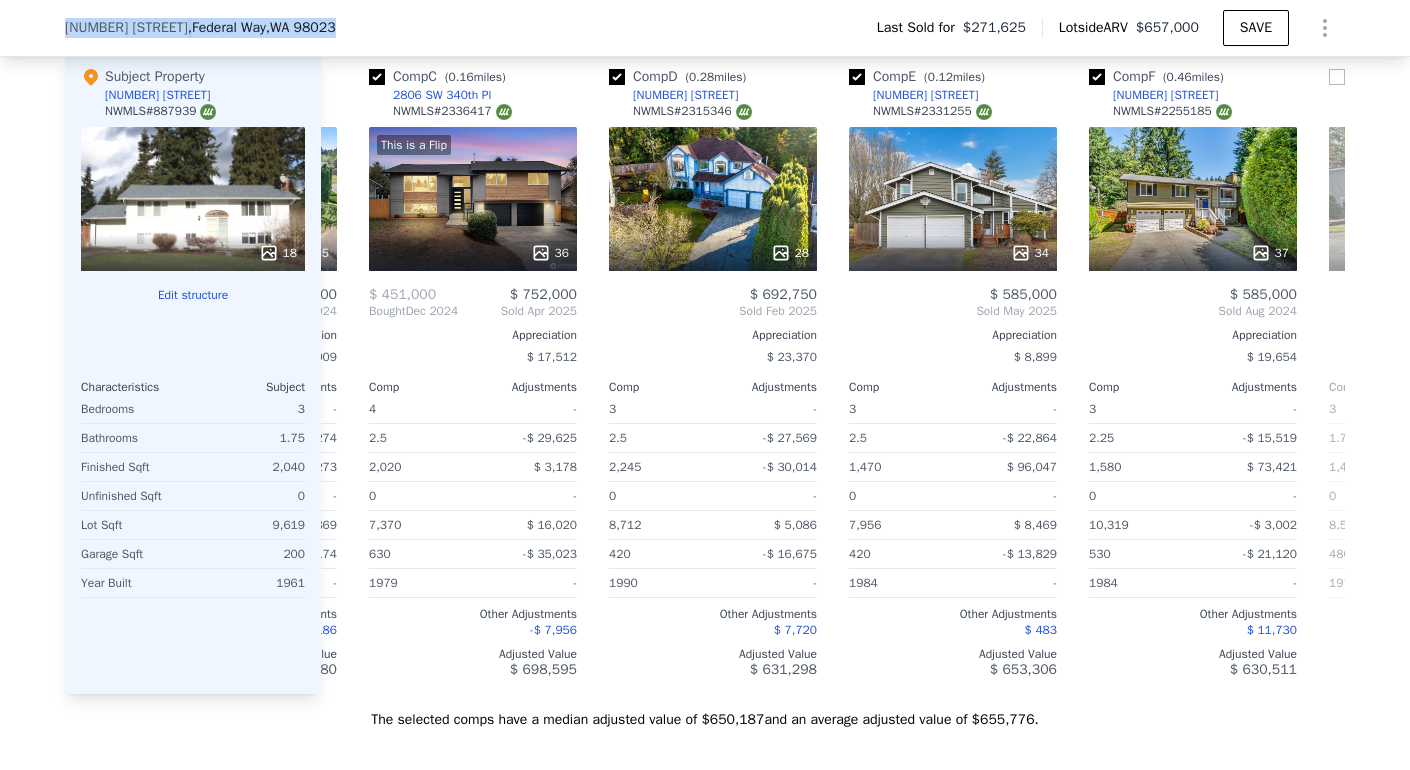 drag, startPoint x: 367, startPoint y: 34, endPoint x: 95, endPoint y: 7, distance: 273.3368 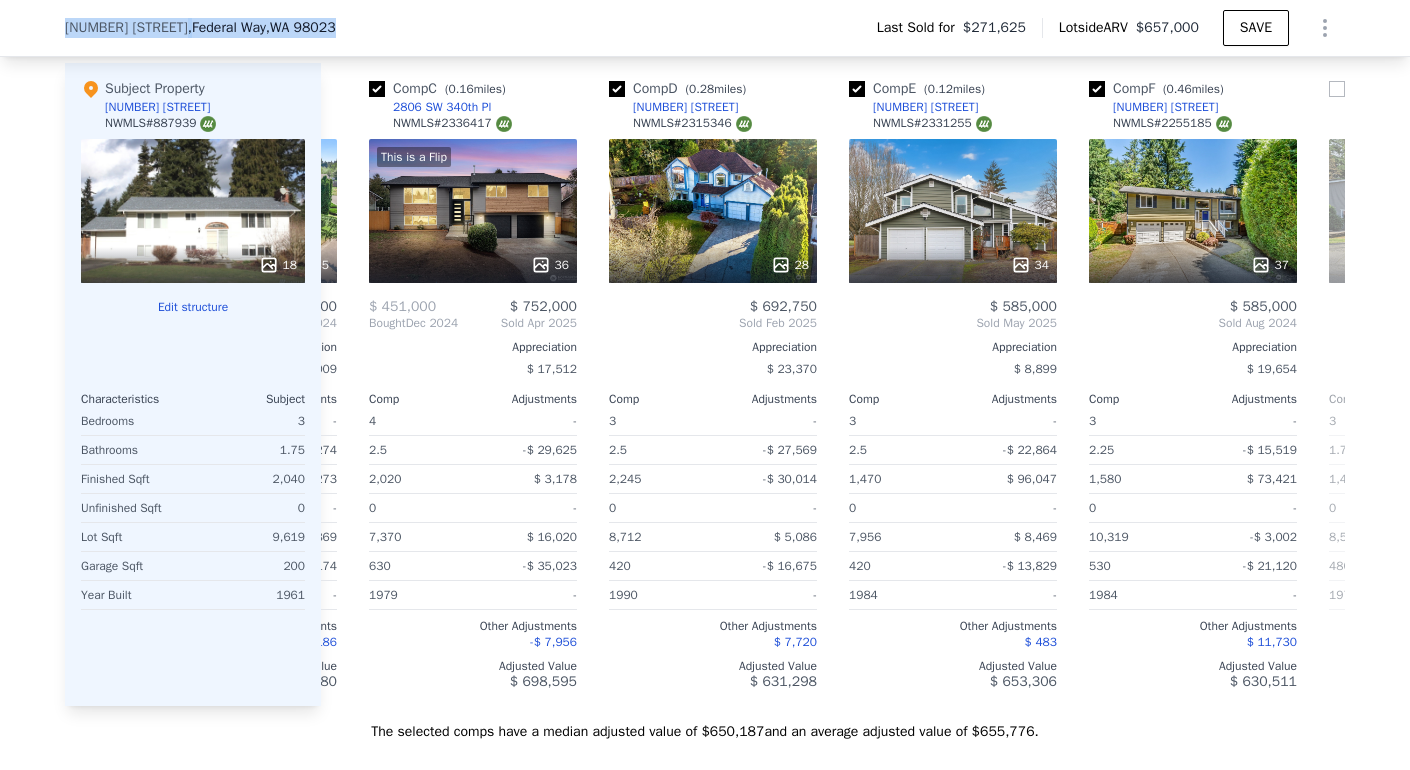 copy on "[NUMBER] [STREET] ,  [CITY] ,  [STATE]   [POSTAL_CODE]" 